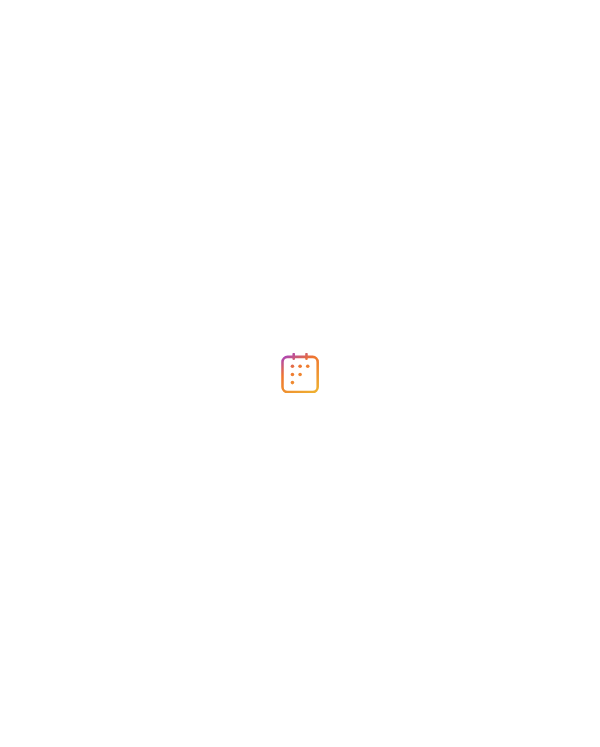 scroll, scrollTop: 0, scrollLeft: 0, axis: both 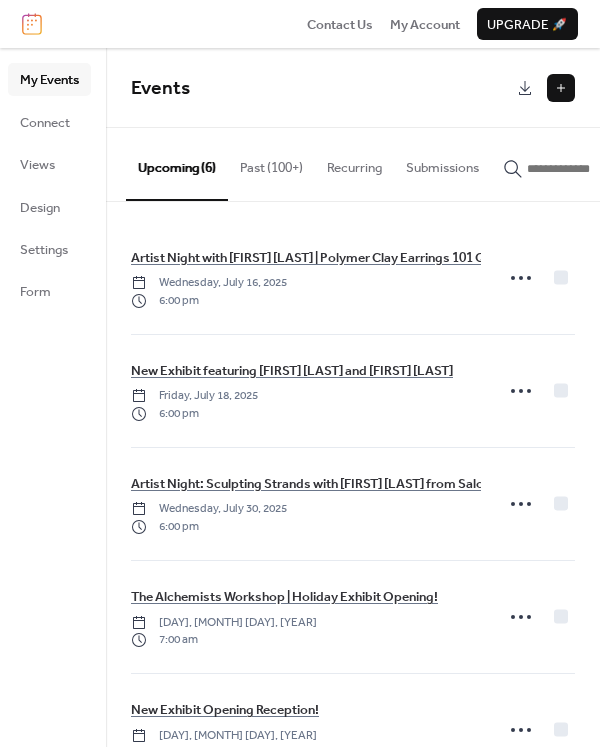 click at bounding box center [561, 88] 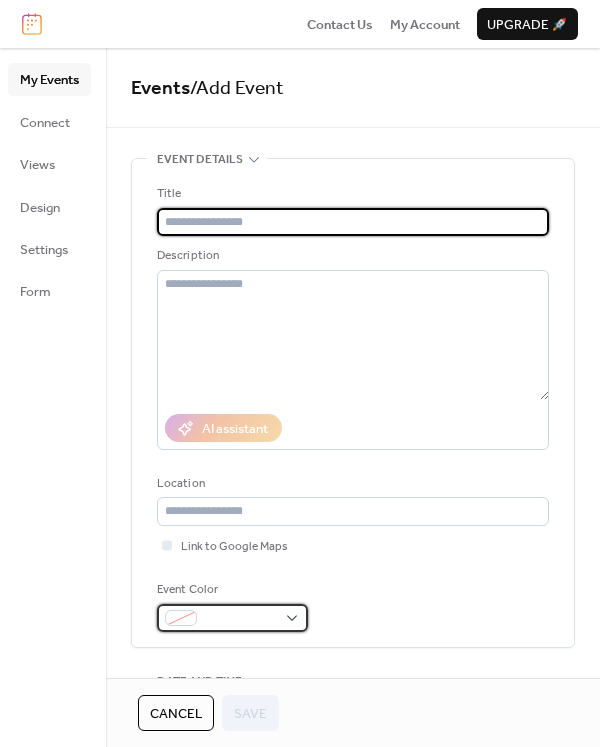 click at bounding box center [240, 619] 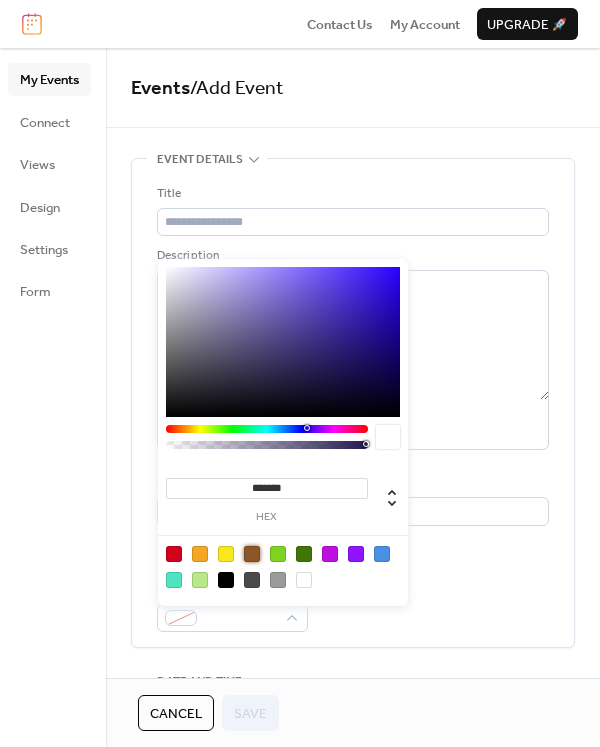 click at bounding box center (252, 554) 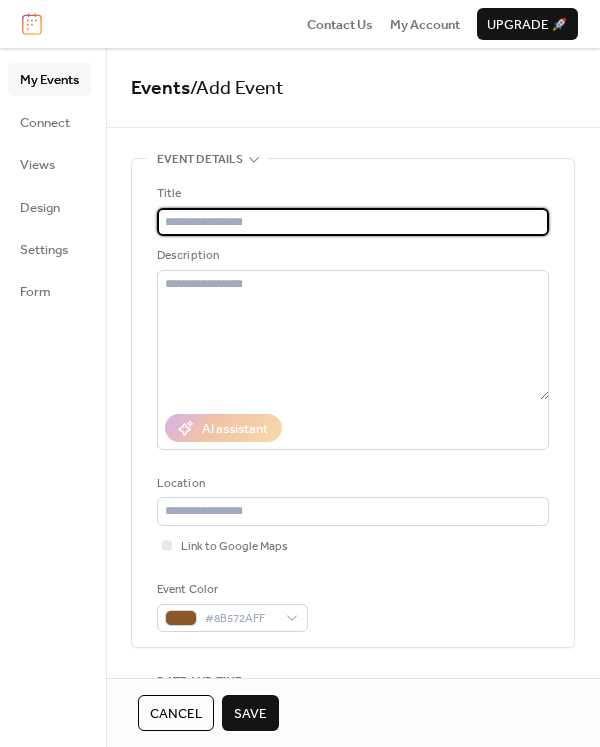 click at bounding box center (353, 222) 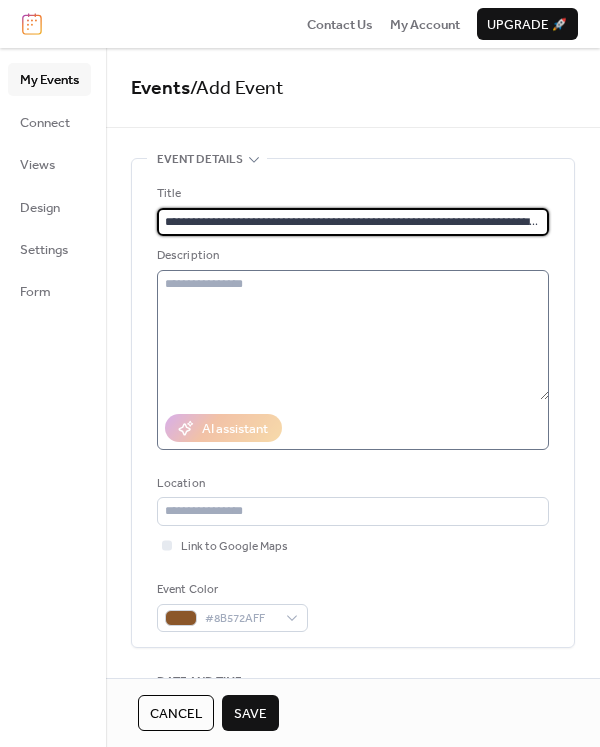 type on "**********" 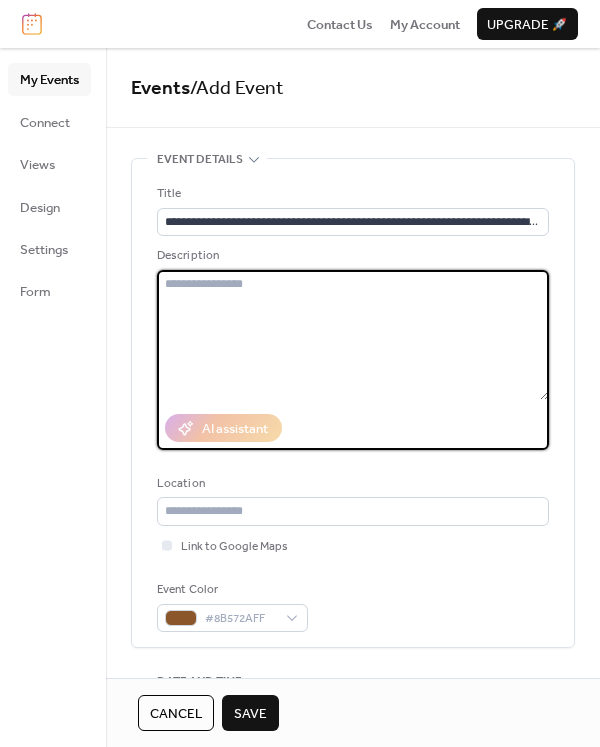 click at bounding box center (353, 335) 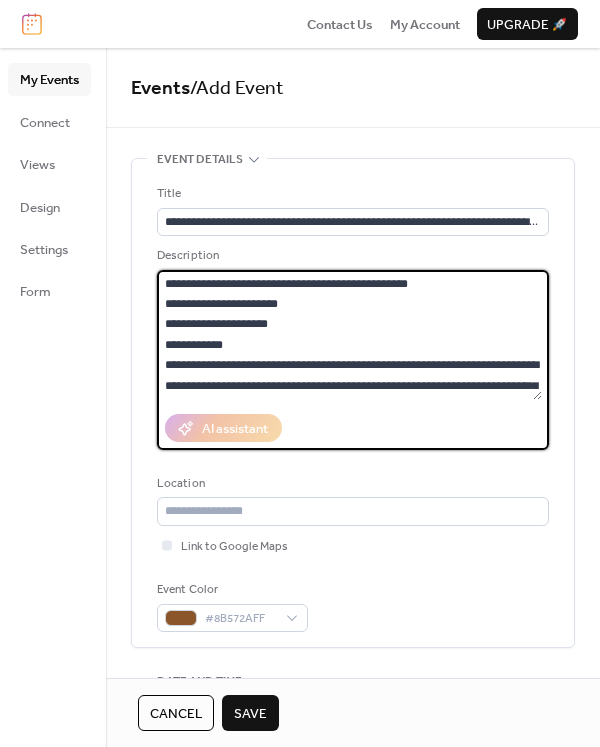 scroll, scrollTop: 418, scrollLeft: 0, axis: vertical 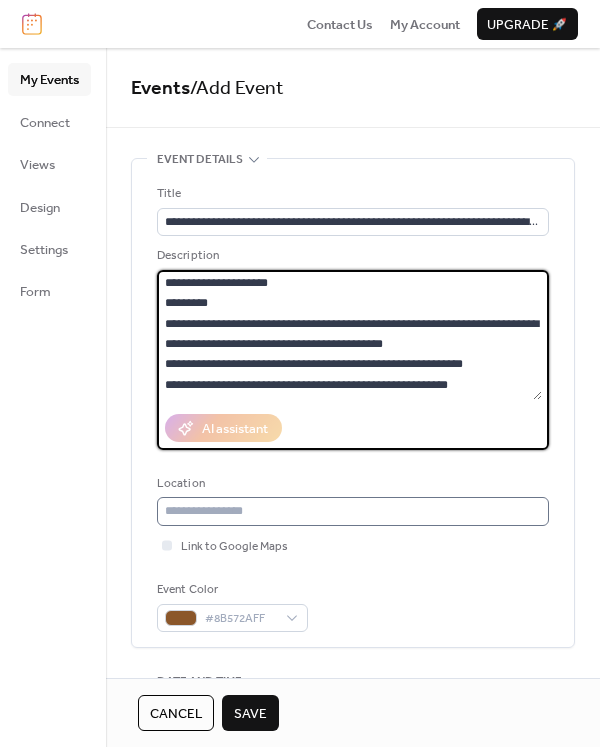 type on "**********" 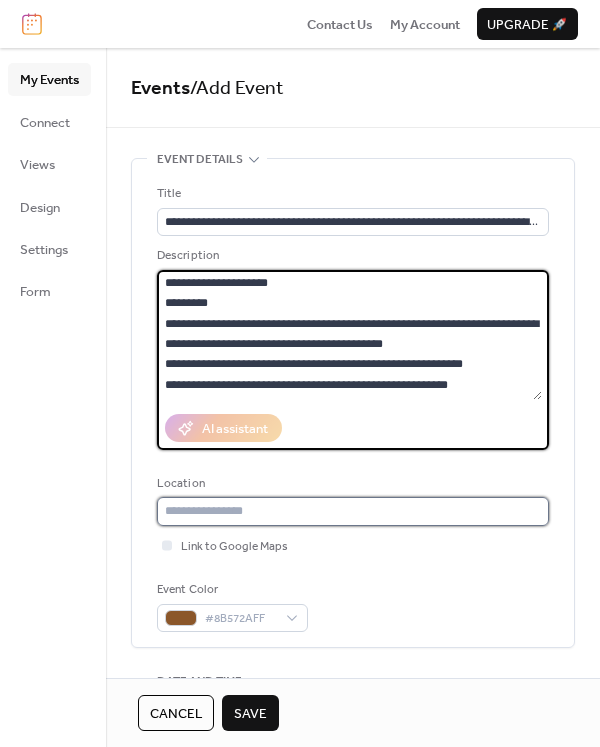 click at bounding box center (353, 511) 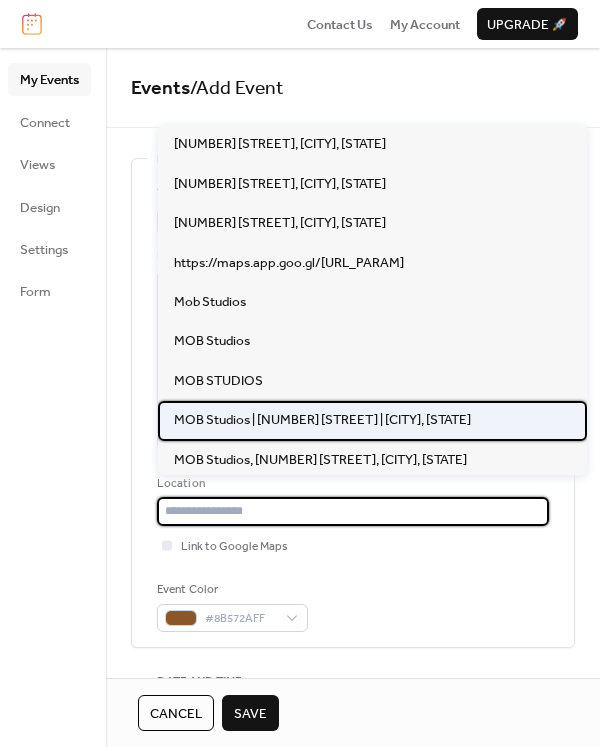 click on "MOB Studios | [NUMBER] [STREET] | [CITY], [STATE]" at bounding box center [322, 420] 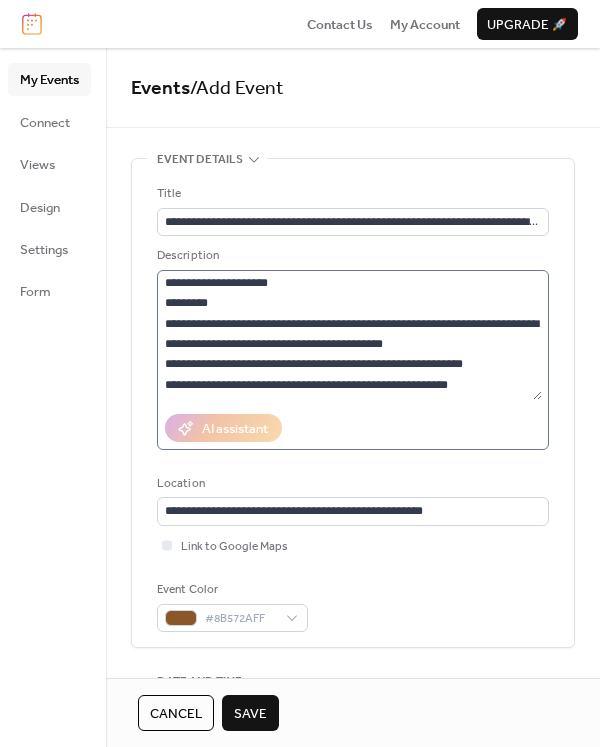 scroll, scrollTop: 0, scrollLeft: 0, axis: both 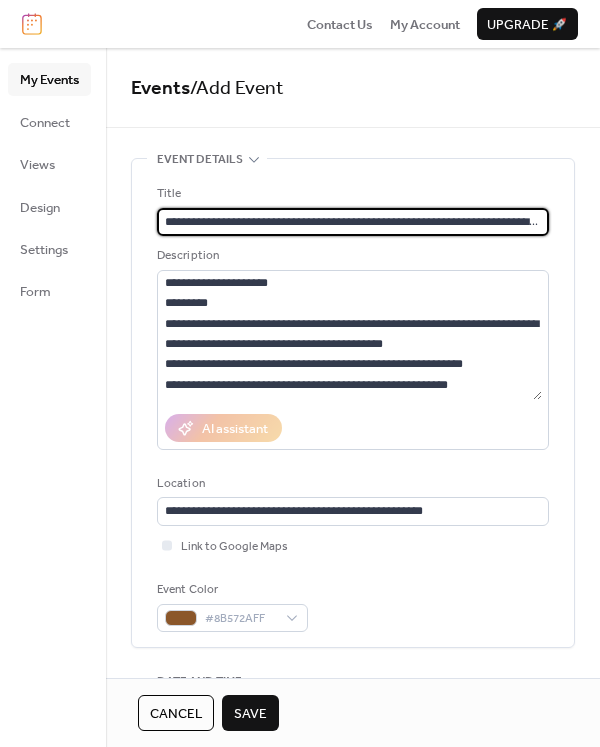 click on "**********" at bounding box center [353, 222] 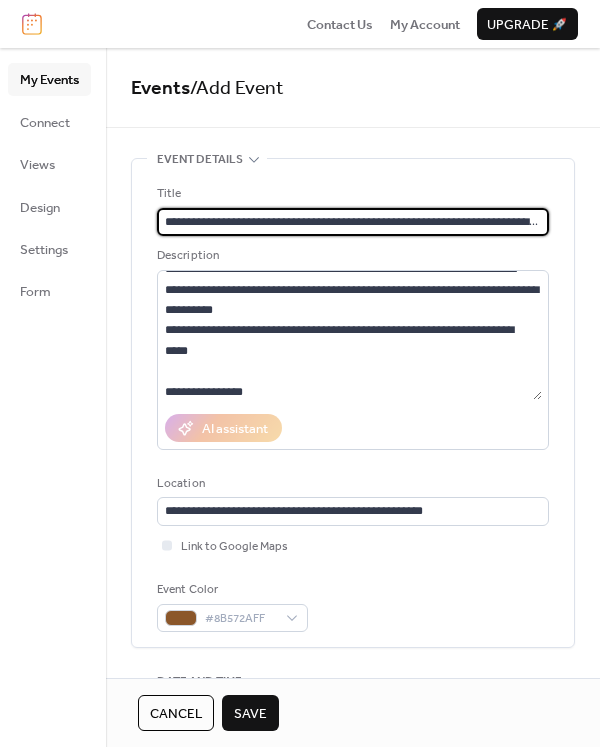 scroll, scrollTop: 234, scrollLeft: 0, axis: vertical 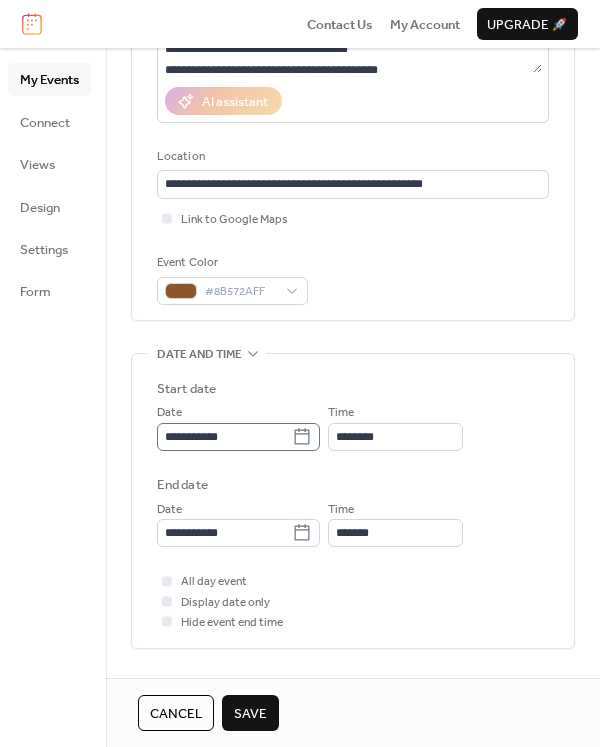 type on "**********" 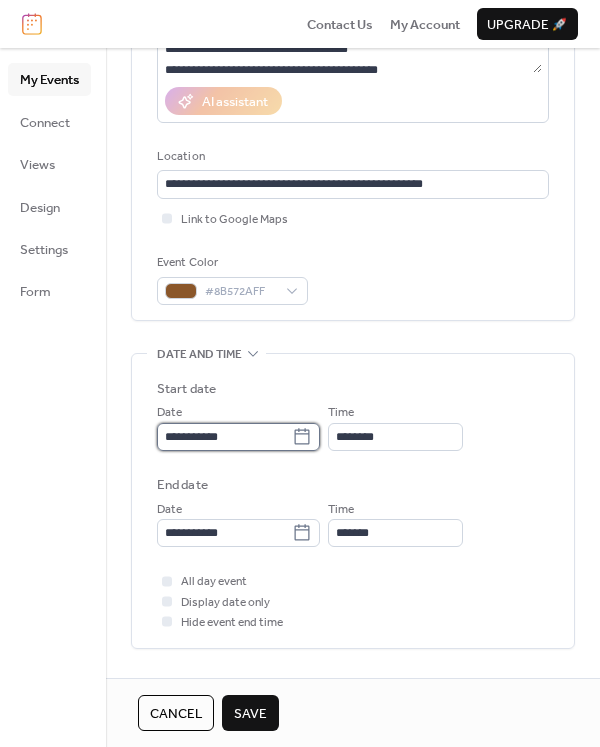 click on "**********" at bounding box center (224, 437) 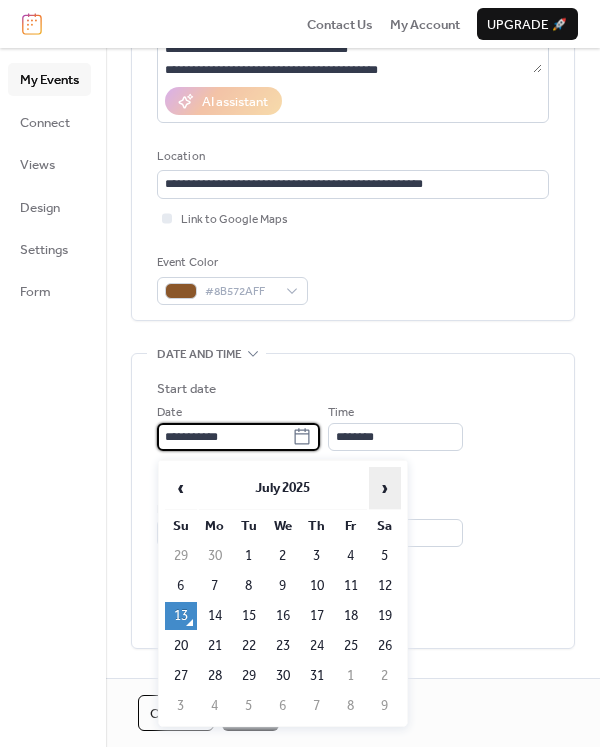 click on "›" at bounding box center (385, 488) 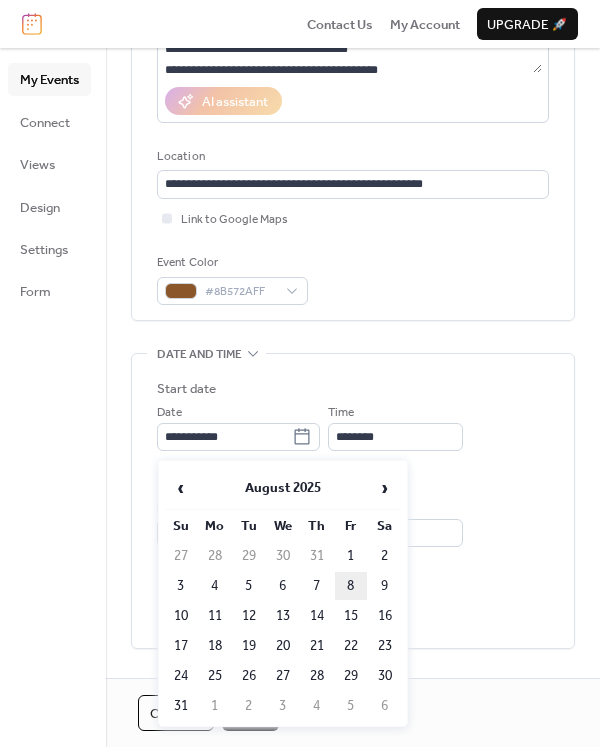 click on "8" at bounding box center [351, 586] 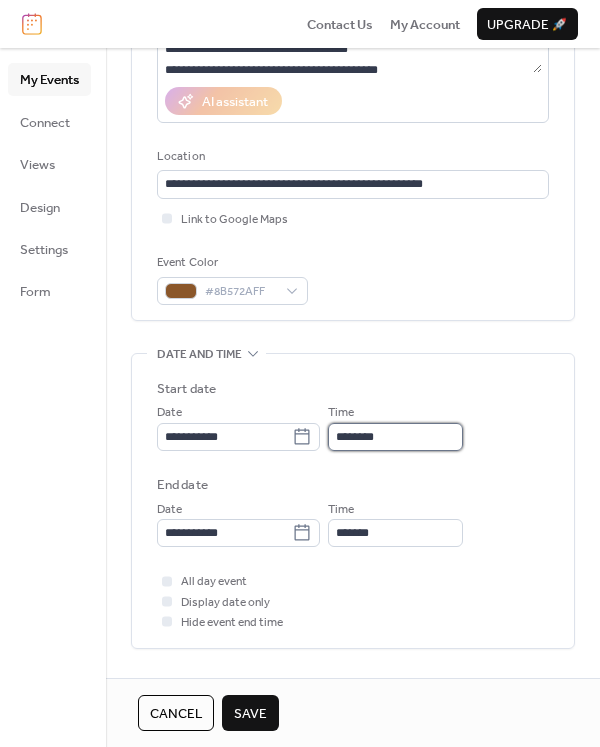 click on "********" at bounding box center (395, 437) 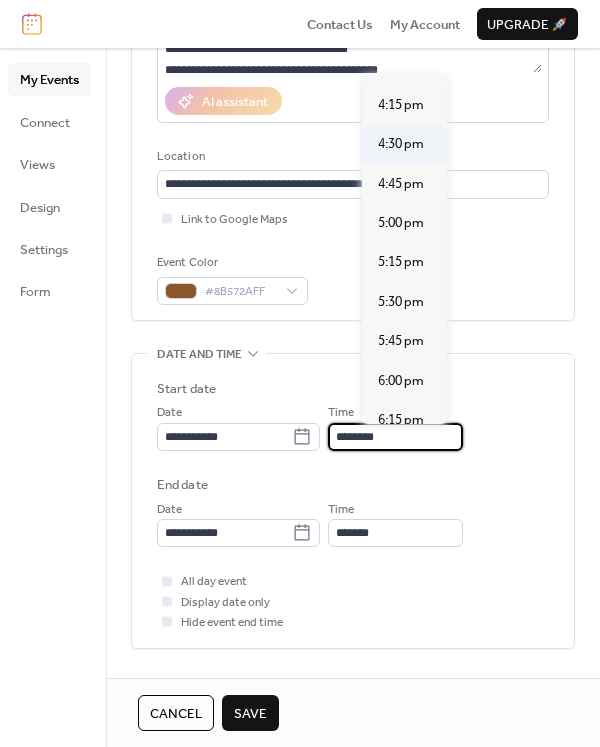 scroll, scrollTop: 2552, scrollLeft: 0, axis: vertical 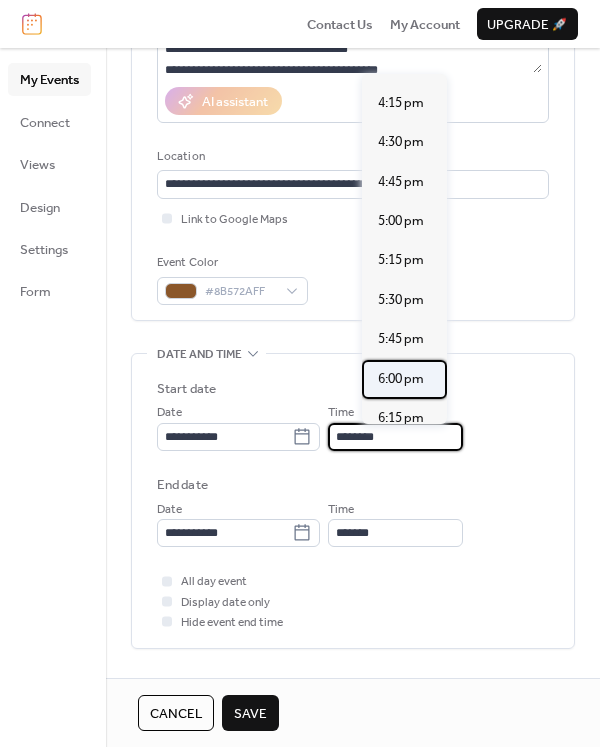 click on "6:00 pm" at bounding box center [401, 379] 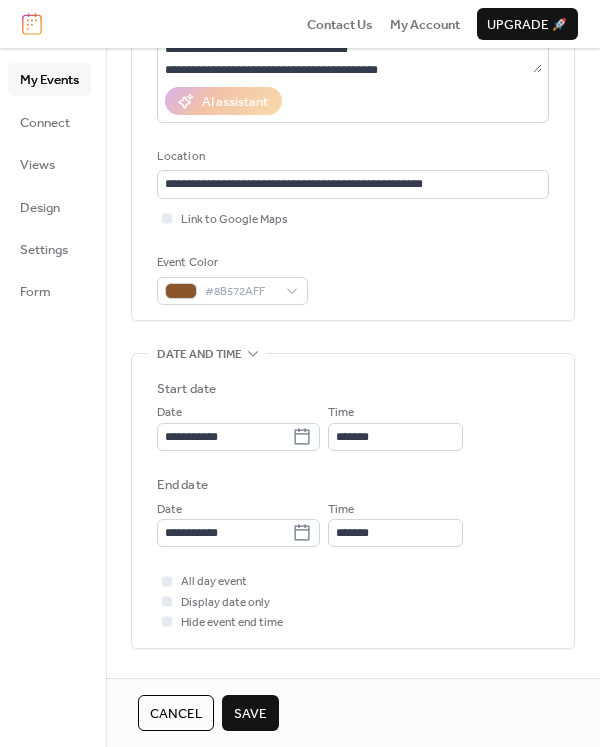 type on "*******" 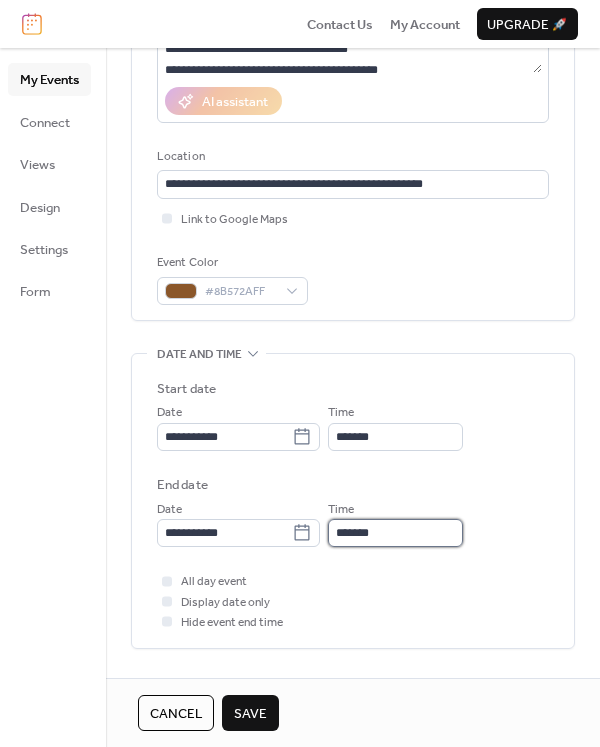 click on "*******" at bounding box center (395, 533) 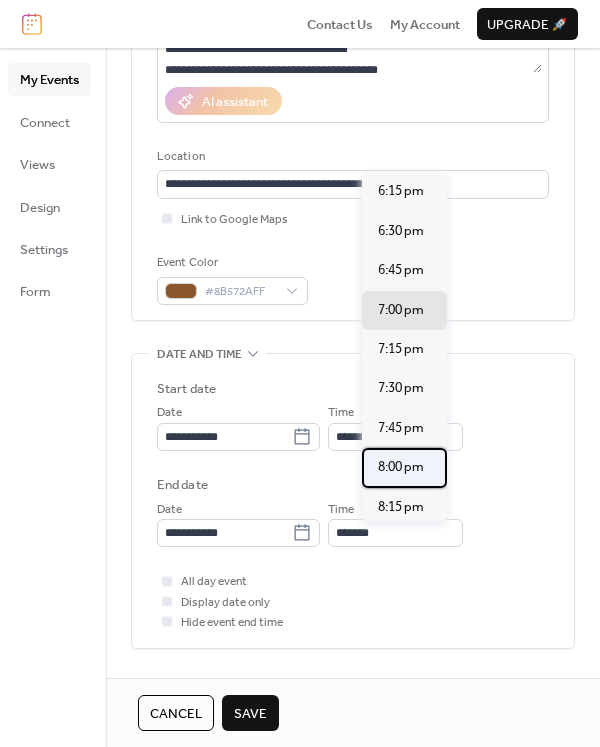 click on "8:00 pm" at bounding box center (401, 467) 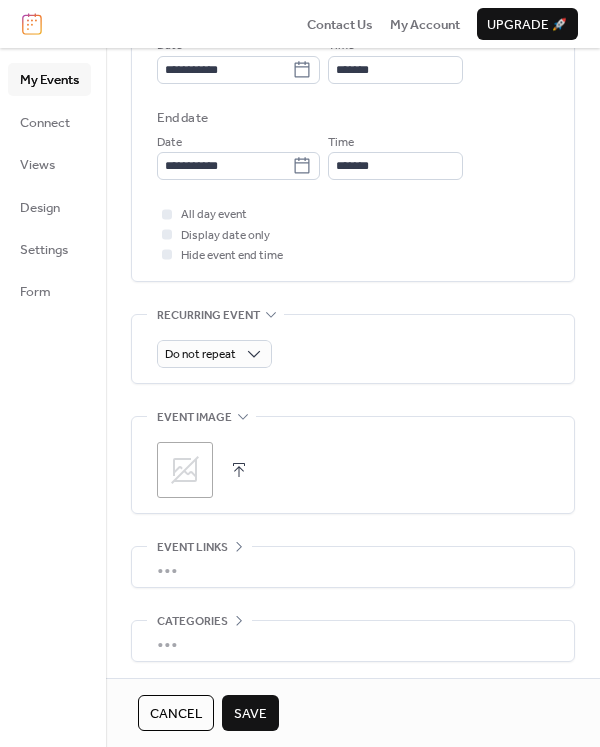 scroll, scrollTop: 776, scrollLeft: 0, axis: vertical 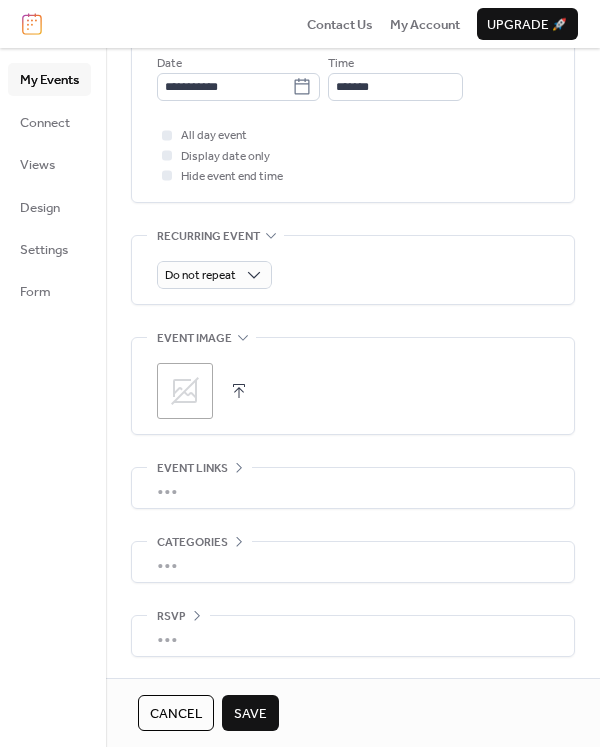 click on ";" at bounding box center (185, 391) 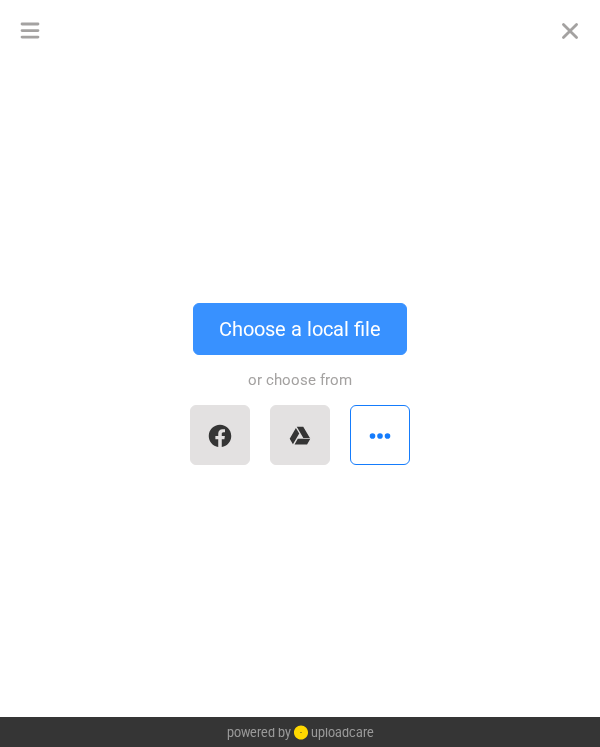 click on "Choose a local file" at bounding box center [300, 329] 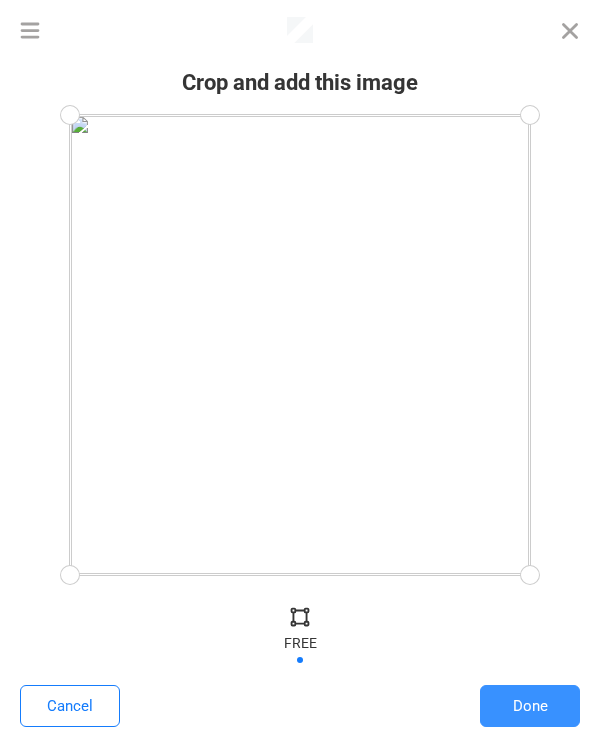 click on "Done" at bounding box center [530, 706] 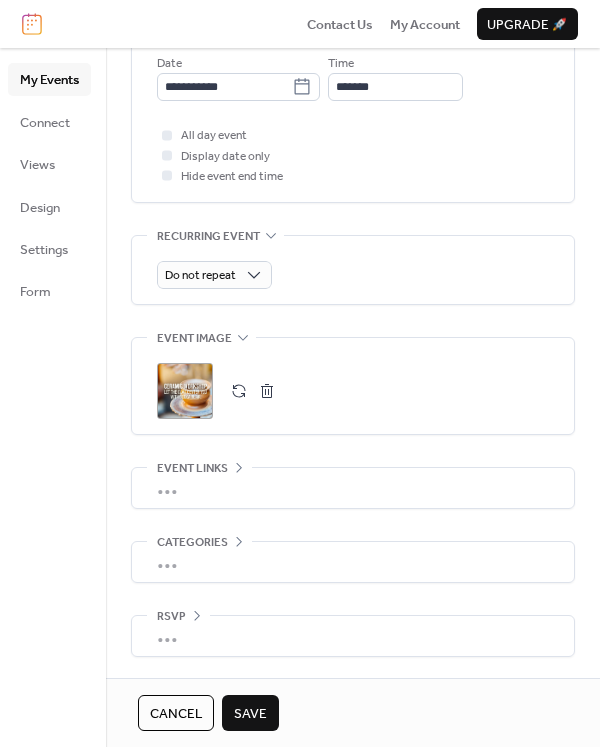 click on "•••" at bounding box center (353, 488) 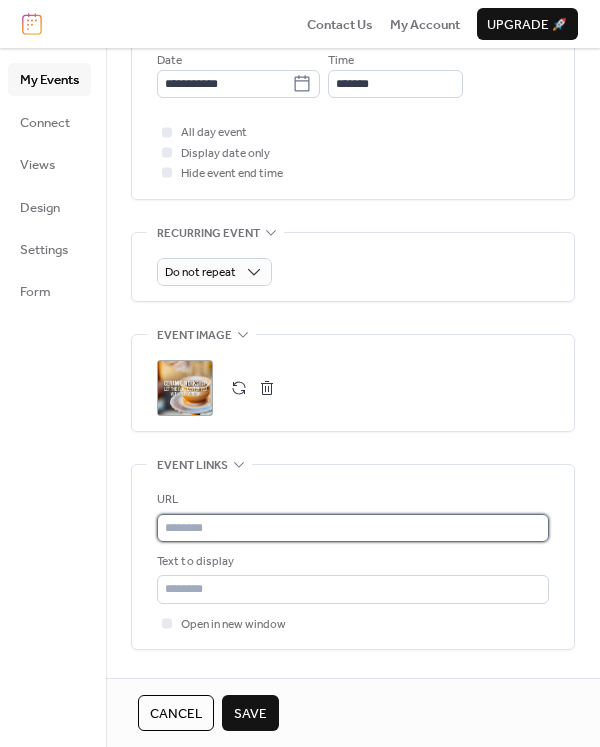 click at bounding box center [353, 528] 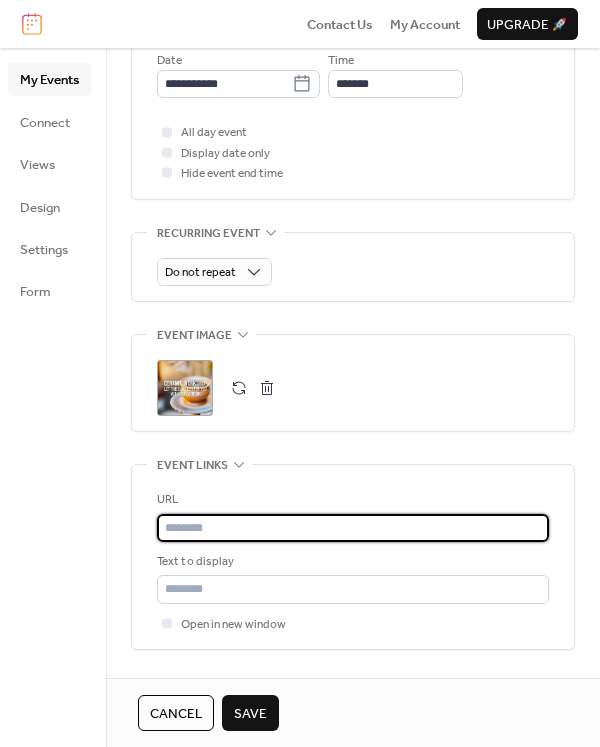 paste on "**********" 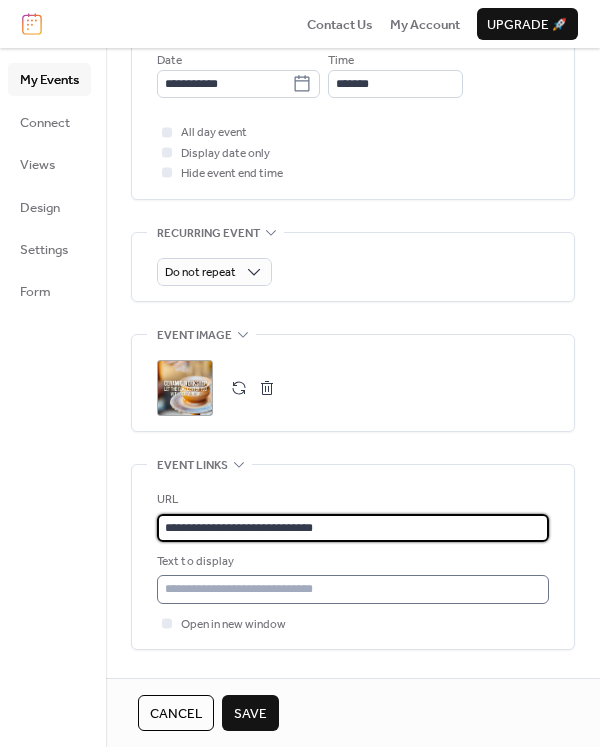 type on "**********" 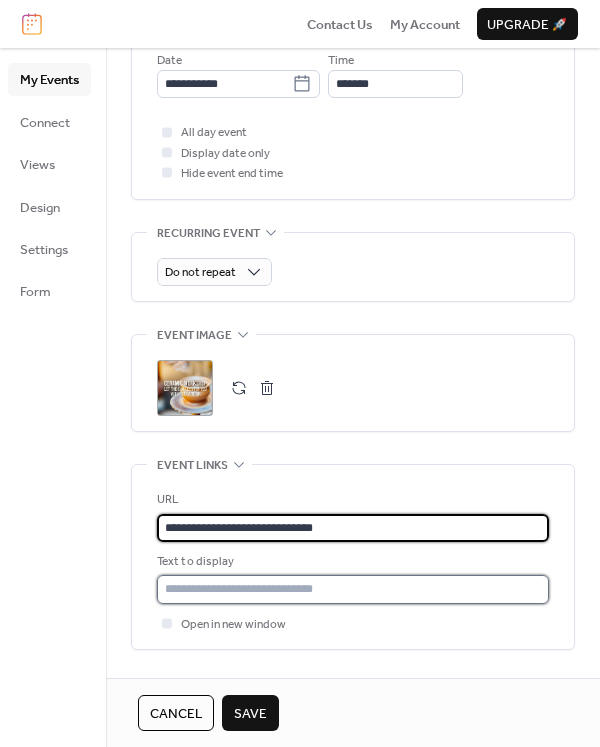 click at bounding box center [353, 589] 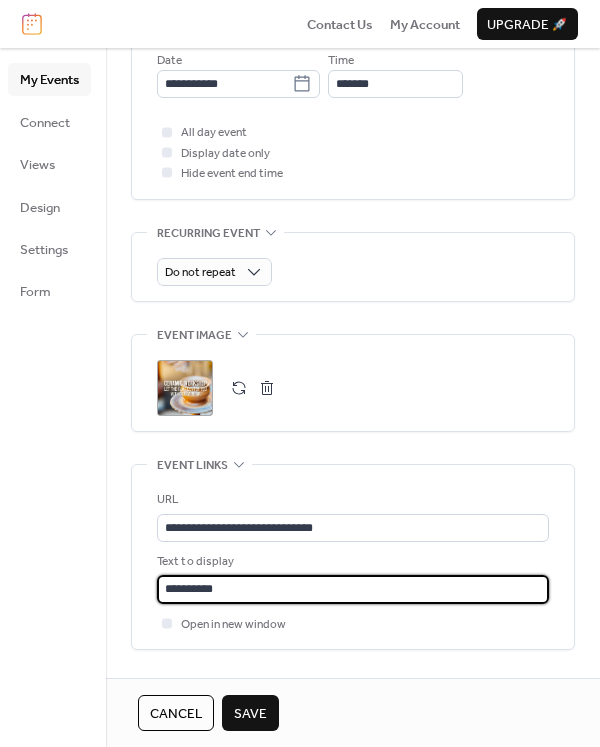 type on "**********" 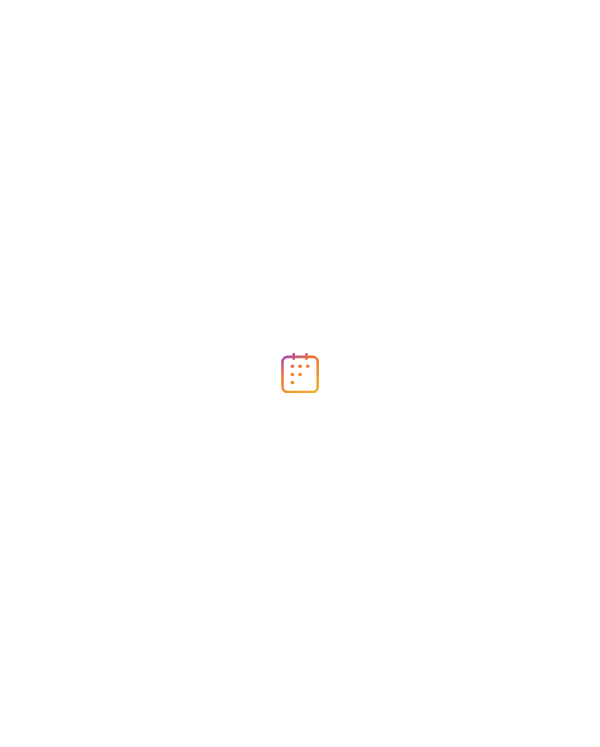scroll, scrollTop: 0, scrollLeft: 0, axis: both 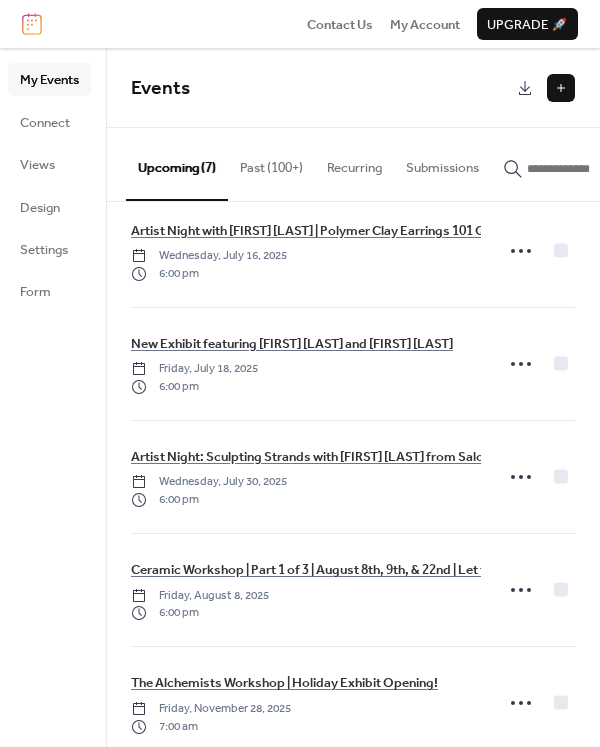 click at bounding box center (561, 88) 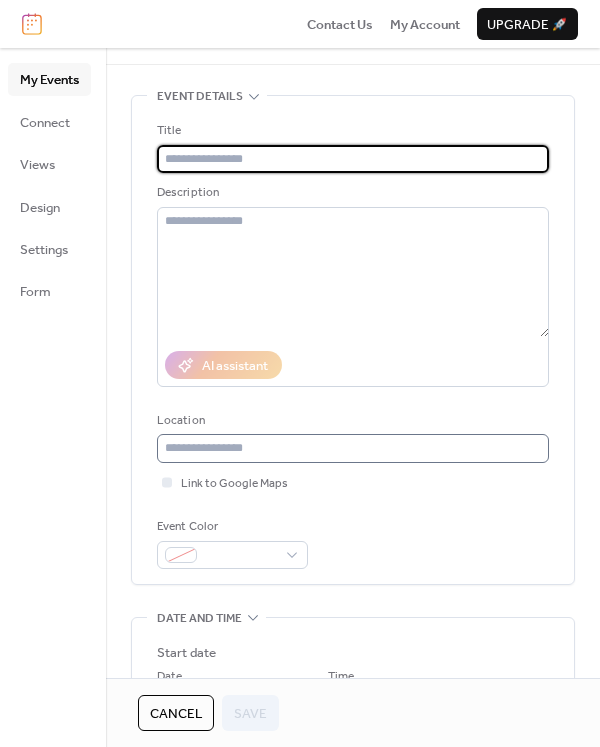 scroll, scrollTop: 111, scrollLeft: 0, axis: vertical 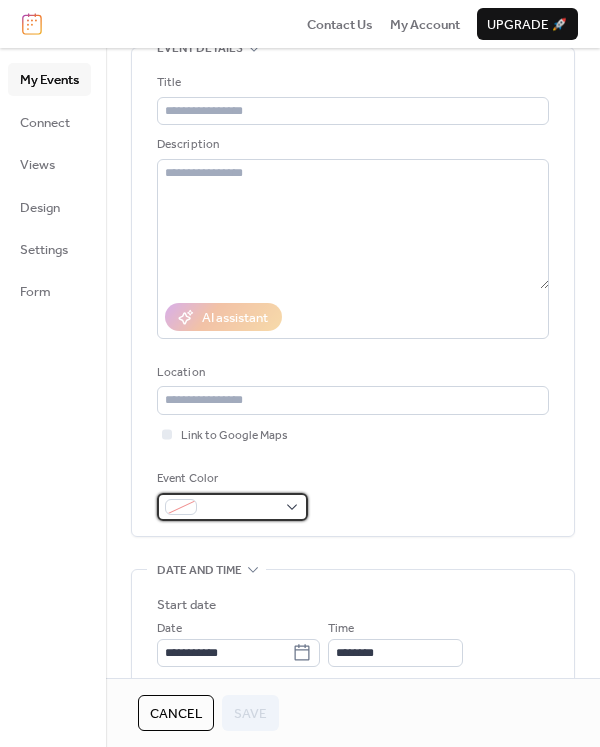 click at bounding box center [232, 507] 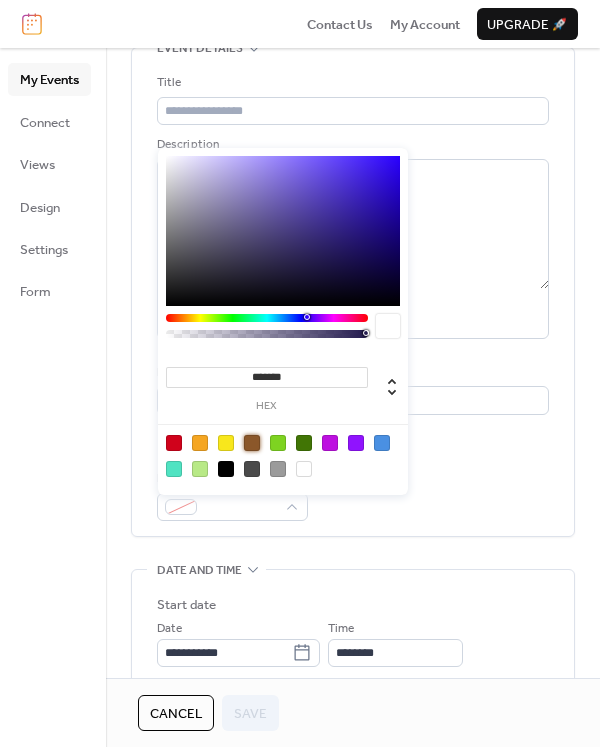 click at bounding box center [252, 443] 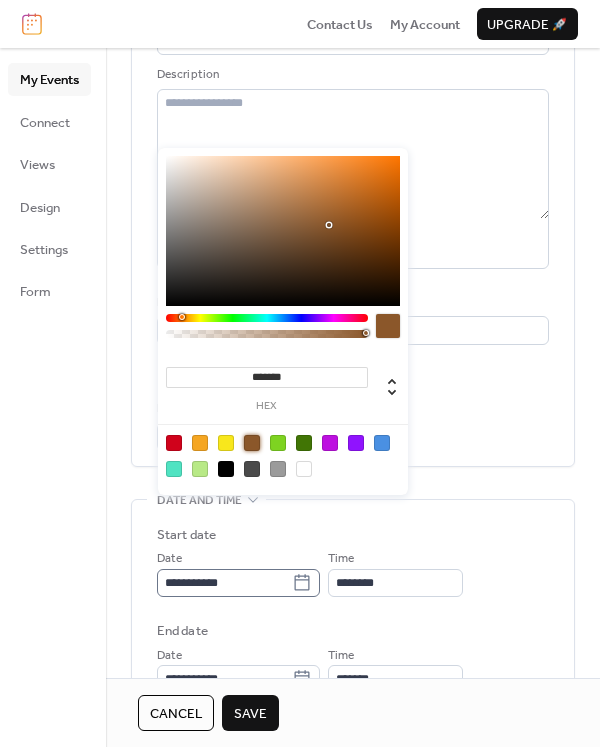 scroll, scrollTop: 209, scrollLeft: 0, axis: vertical 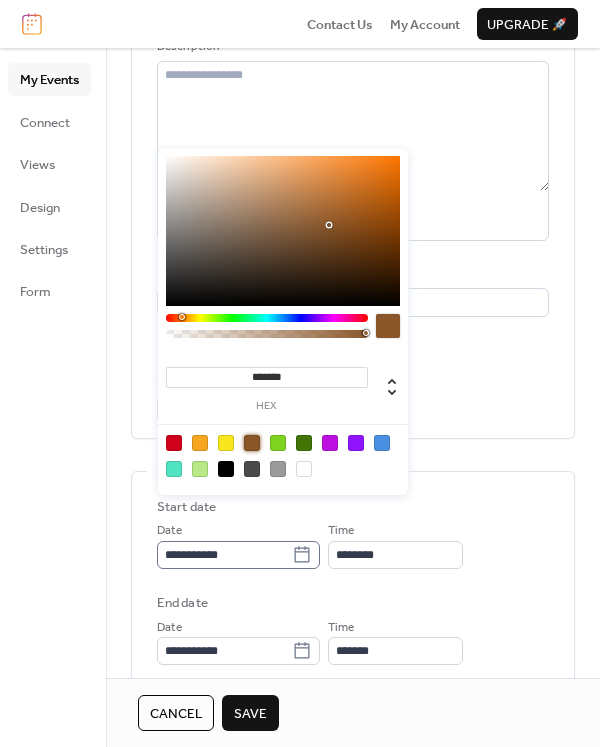 click 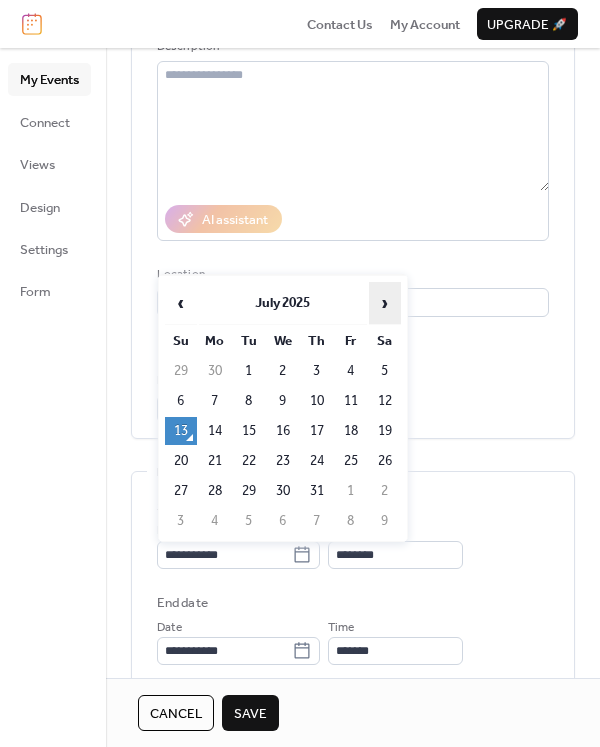 click on "›" at bounding box center (385, 303) 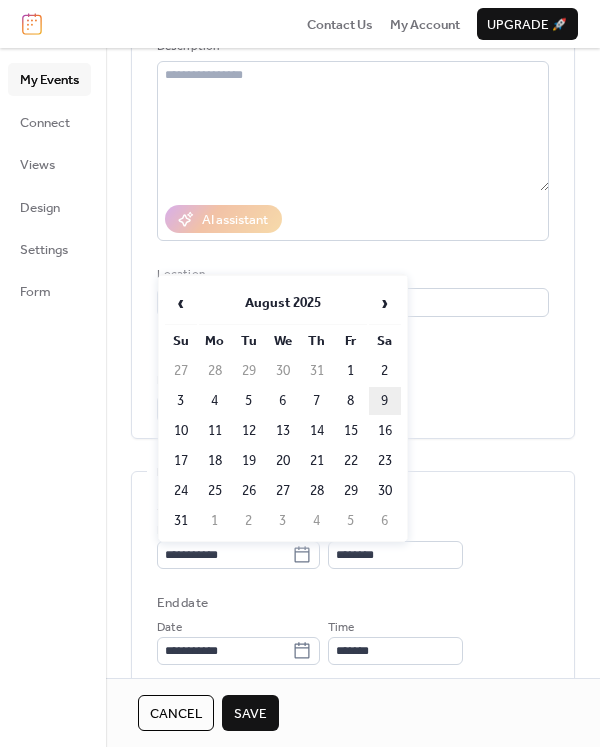 click on "9" at bounding box center [385, 401] 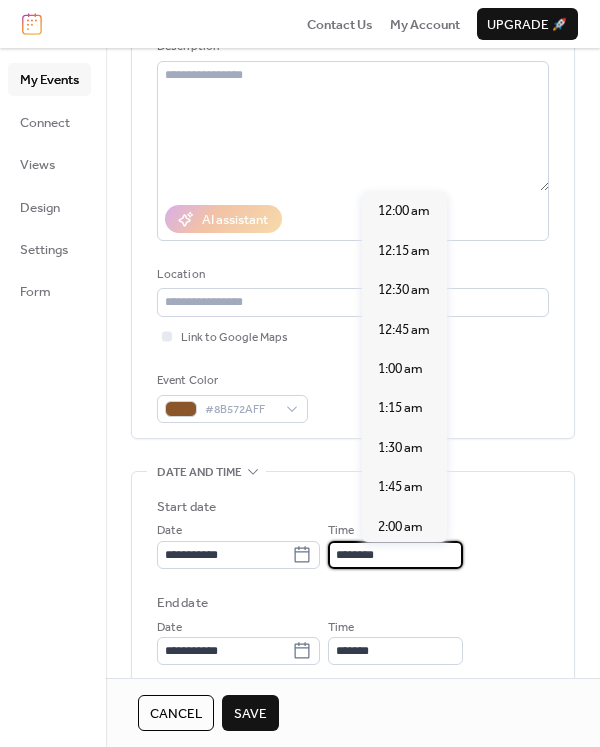 click on "********" at bounding box center (395, 555) 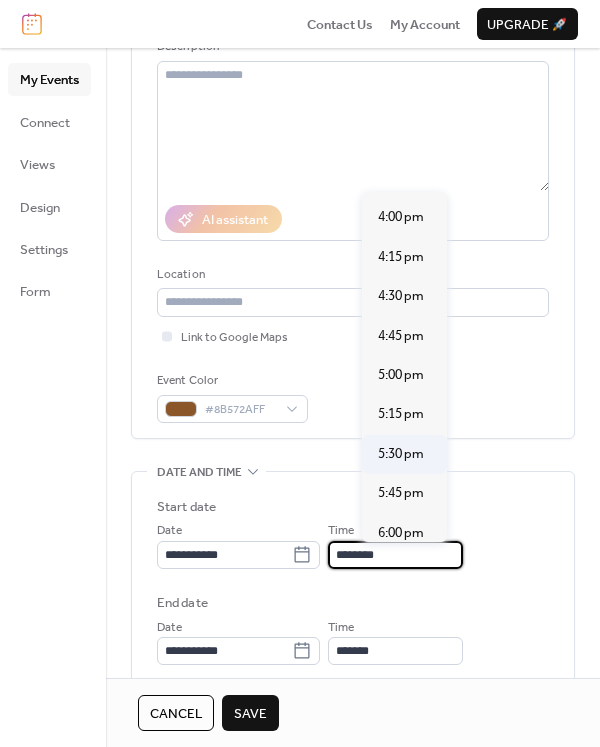 scroll, scrollTop: 2539, scrollLeft: 0, axis: vertical 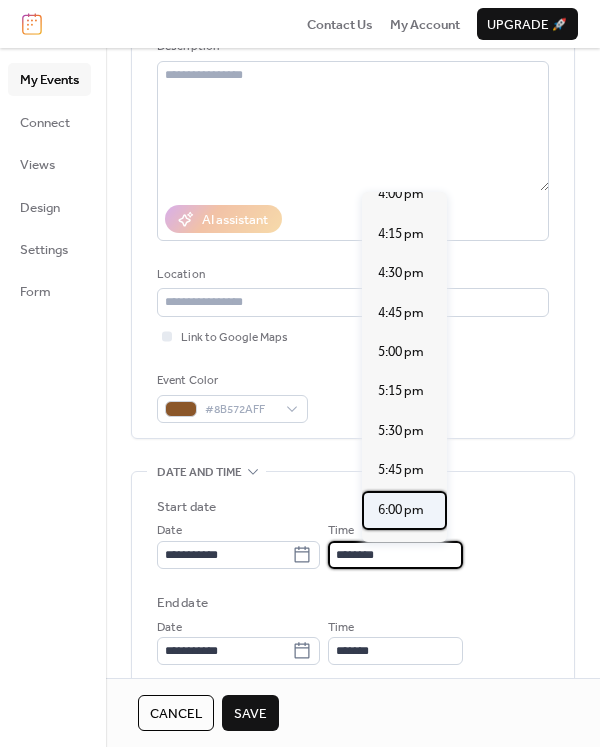 click on "6:00 pm" at bounding box center [401, 510] 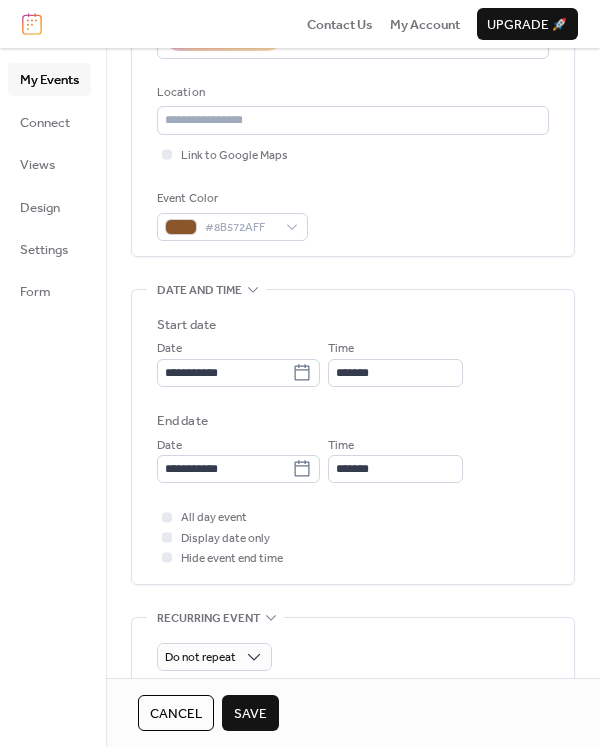 scroll, scrollTop: 424, scrollLeft: 0, axis: vertical 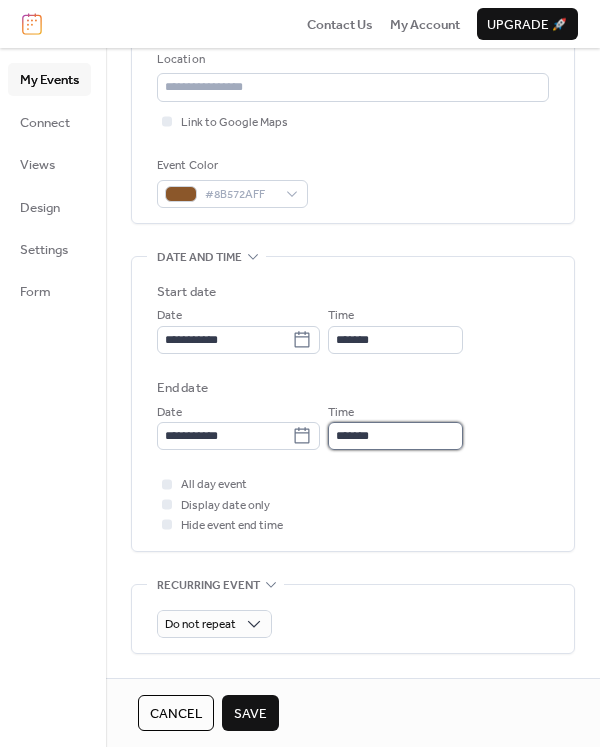 click on "*******" at bounding box center (395, 436) 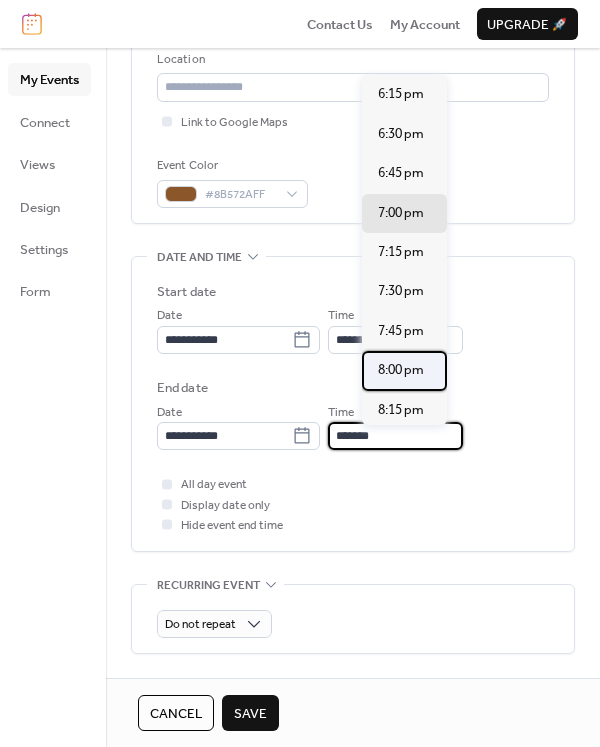 click on "8:00 pm" at bounding box center (401, 370) 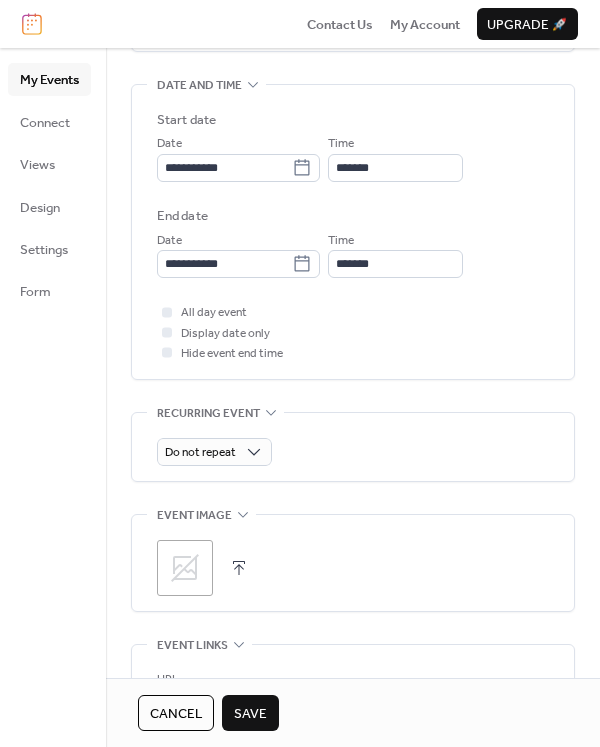 scroll, scrollTop: 639, scrollLeft: 0, axis: vertical 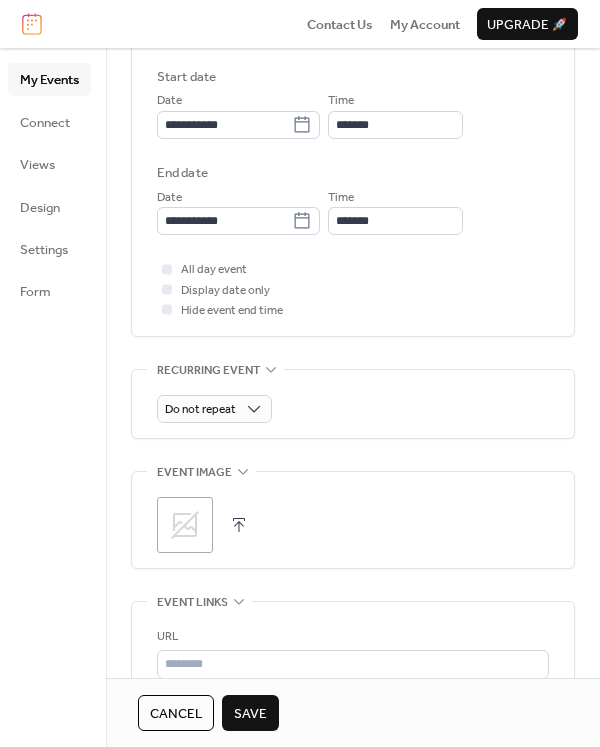 click 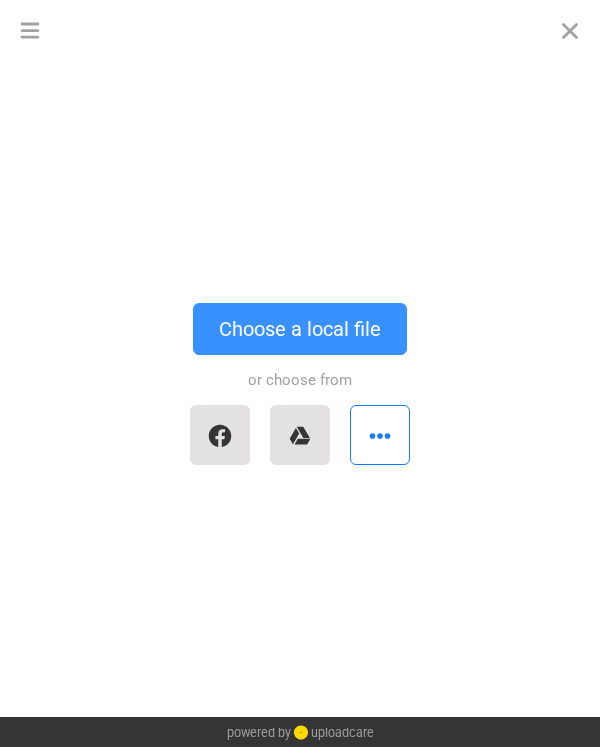 click on "Choose a local file" at bounding box center [300, 329] 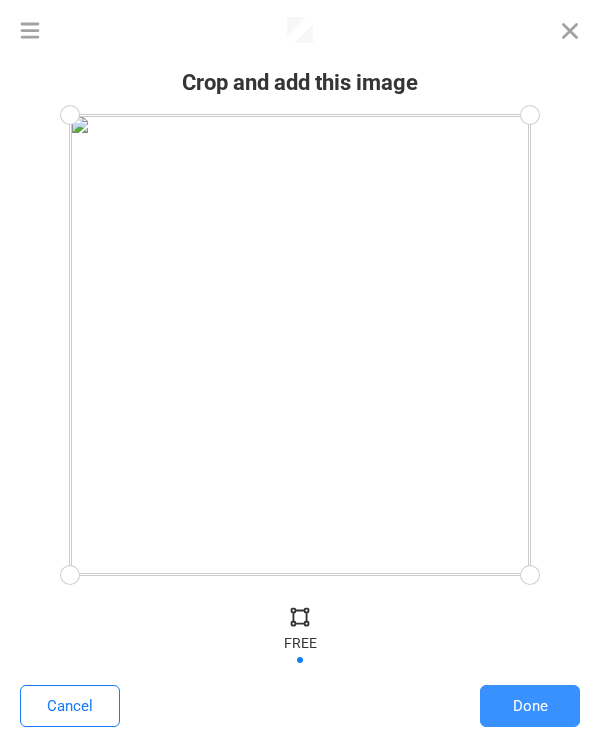 click on "Done" at bounding box center [530, 706] 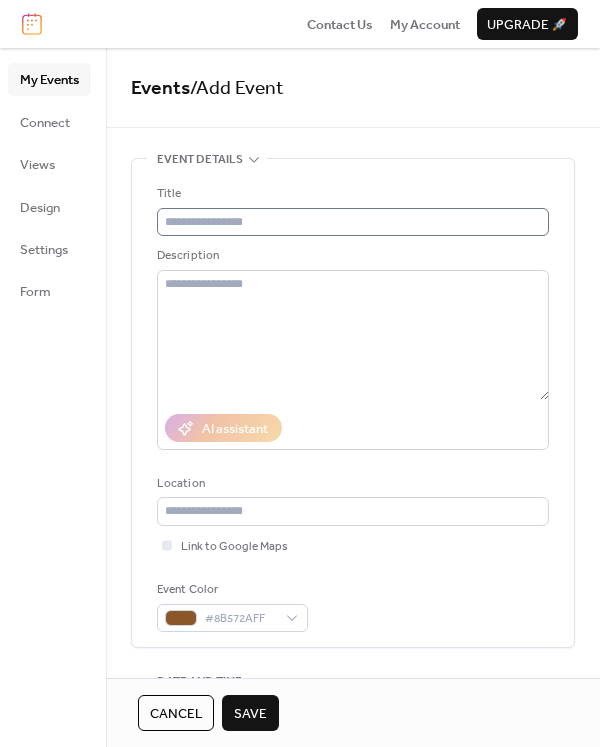 scroll, scrollTop: 0, scrollLeft: 0, axis: both 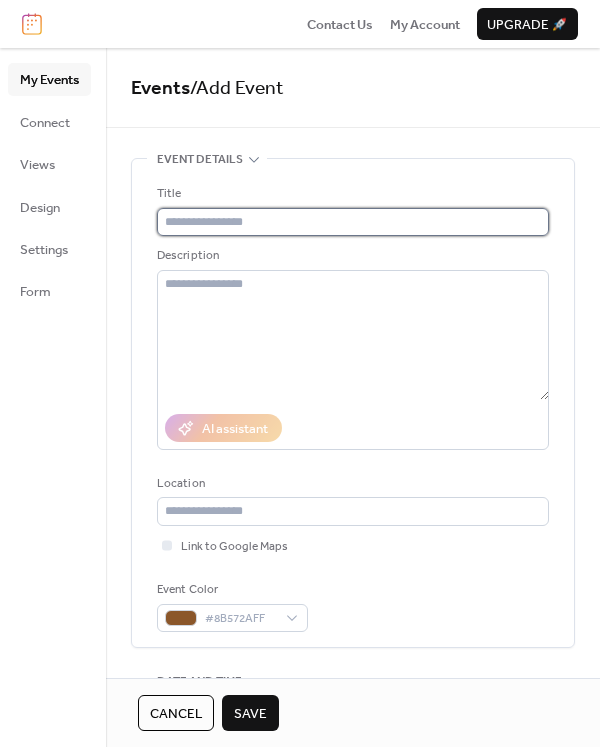 click at bounding box center [353, 222] 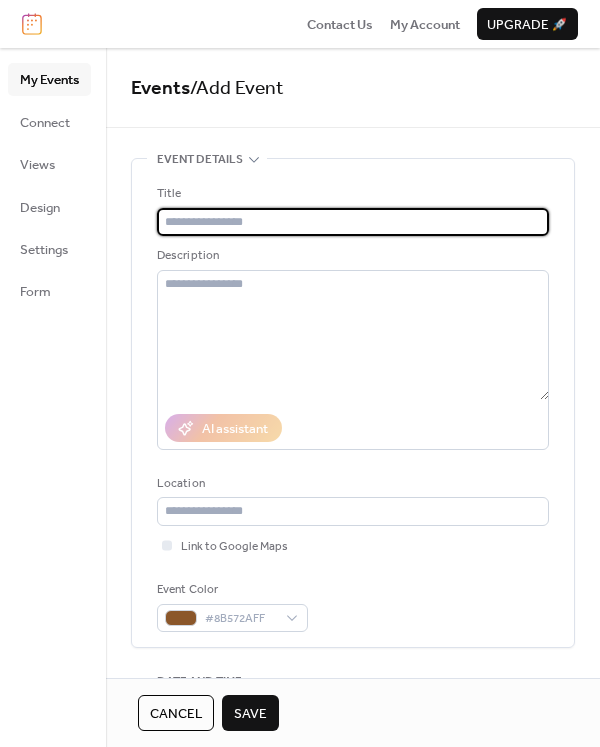 paste on "**********" 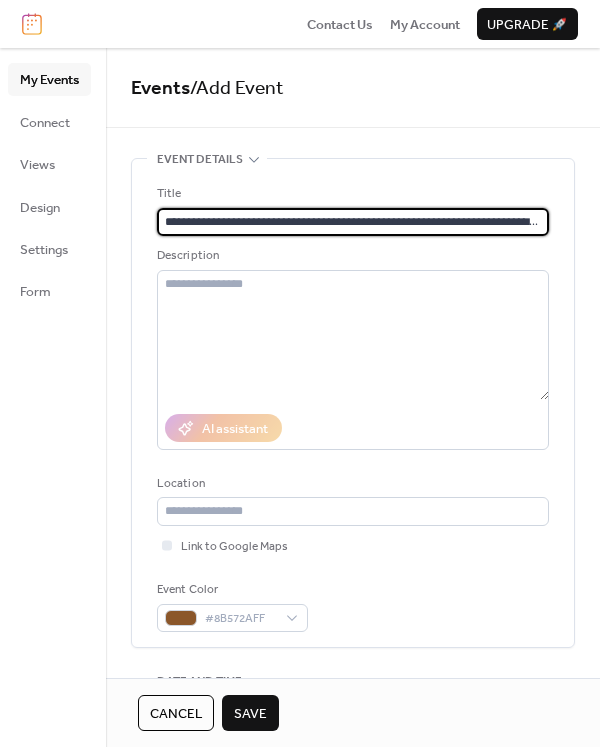 click on "**********" at bounding box center (353, 222) 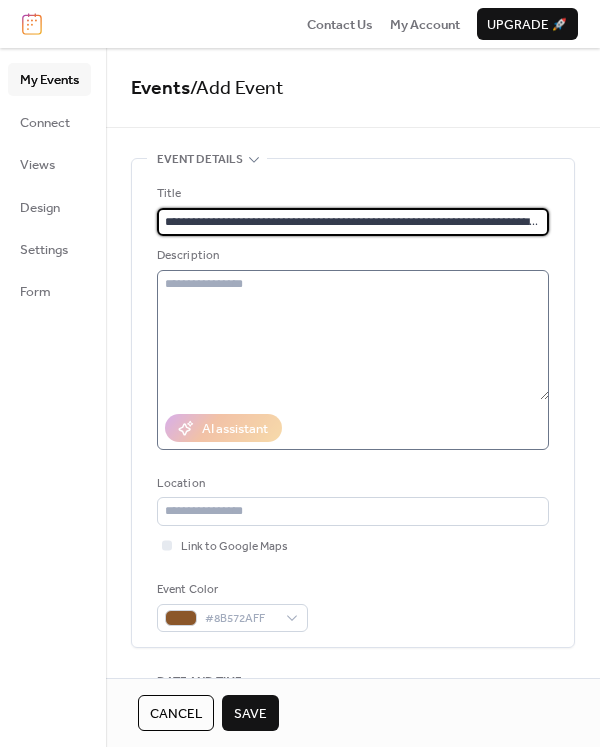 type on "**********" 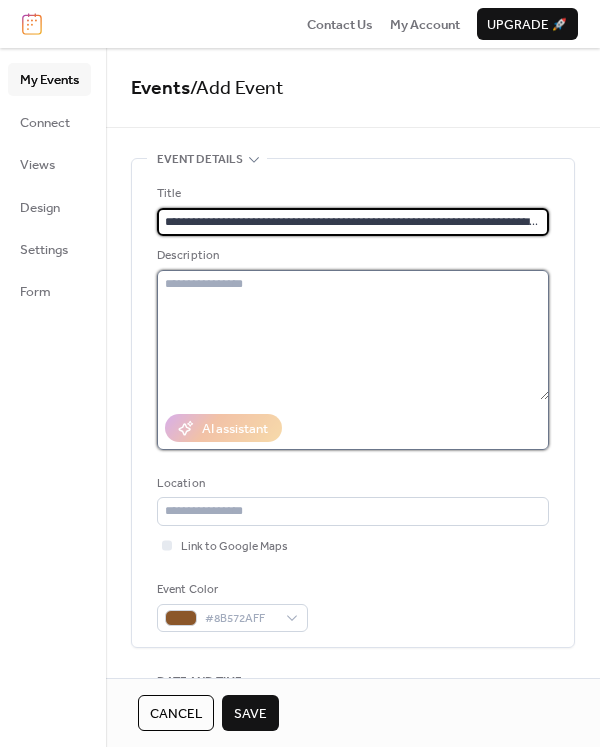 click at bounding box center [353, 335] 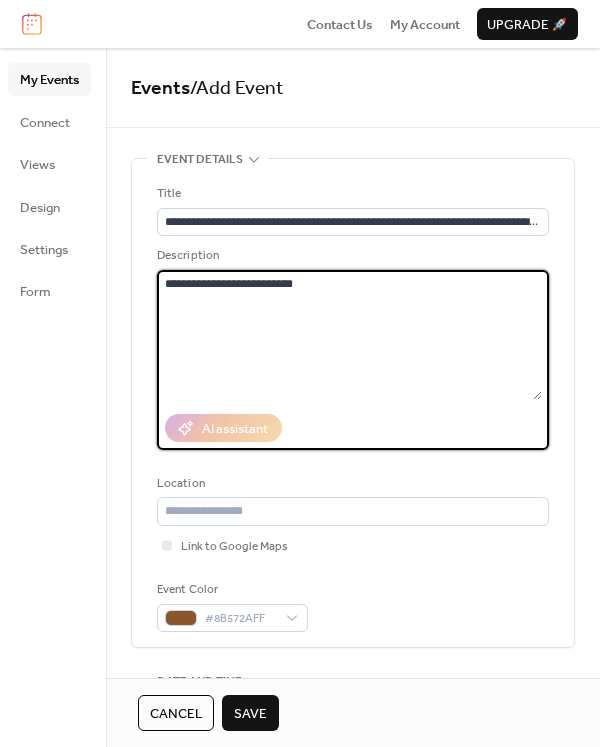 paste on "**********" 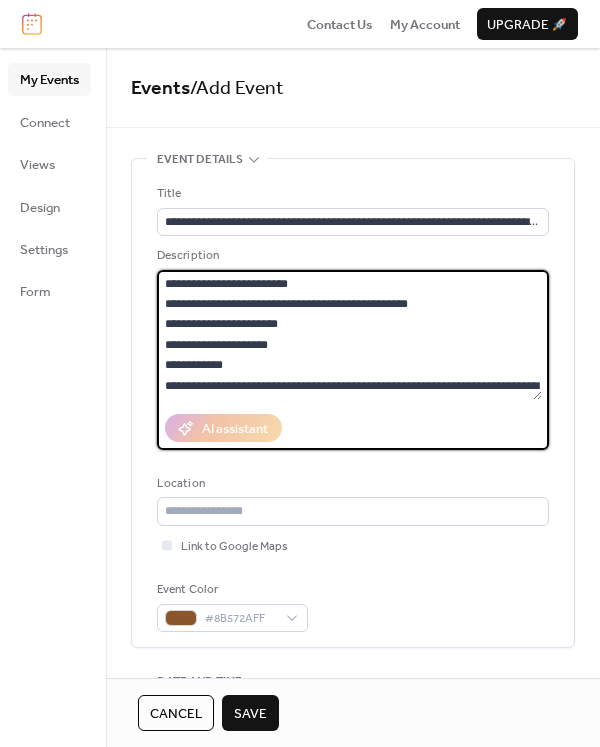 scroll, scrollTop: 438, scrollLeft: 0, axis: vertical 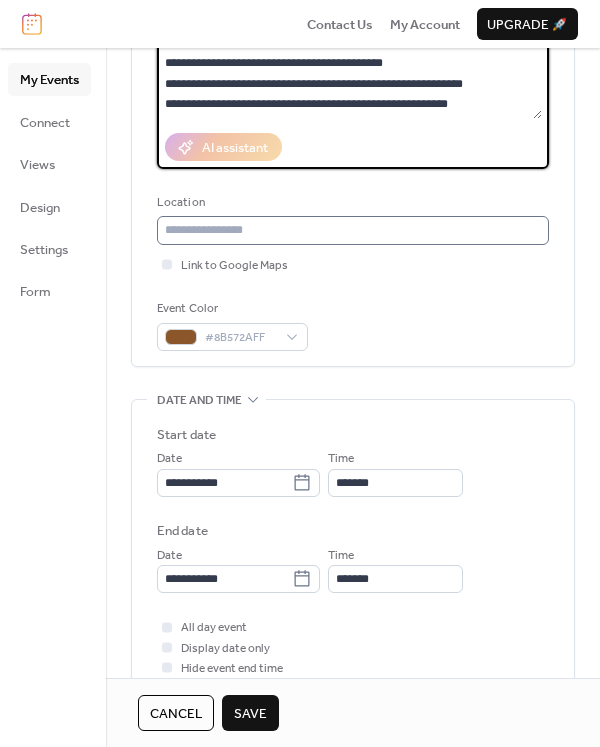 type on "**********" 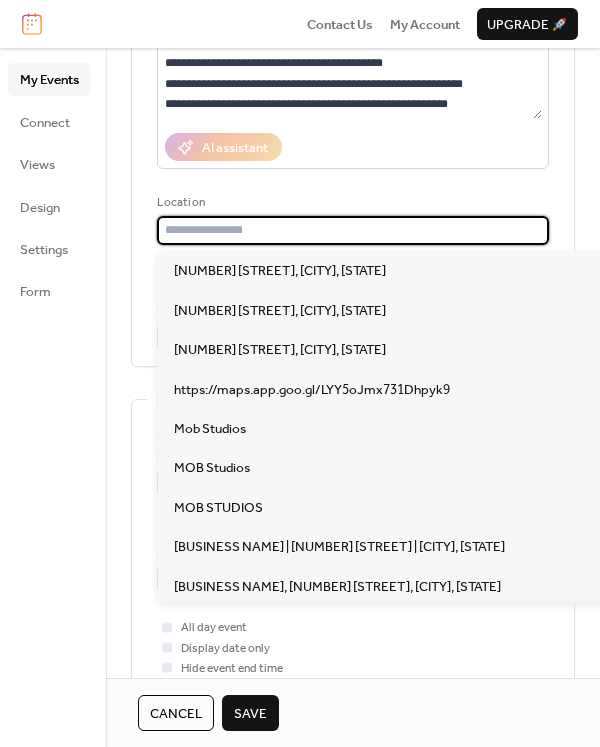 click at bounding box center [353, 230] 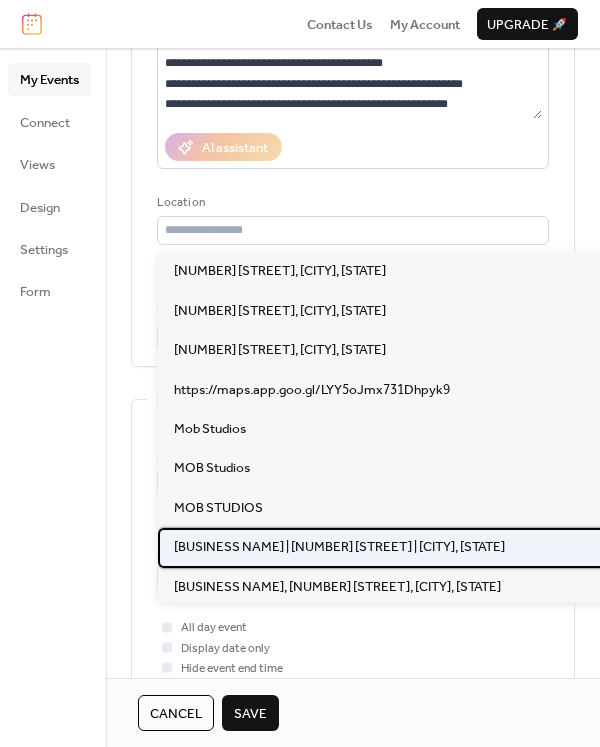 click on "MOB Studios | [NUMBER] [STREET] | [CITY], [STATE]" at bounding box center (339, 547) 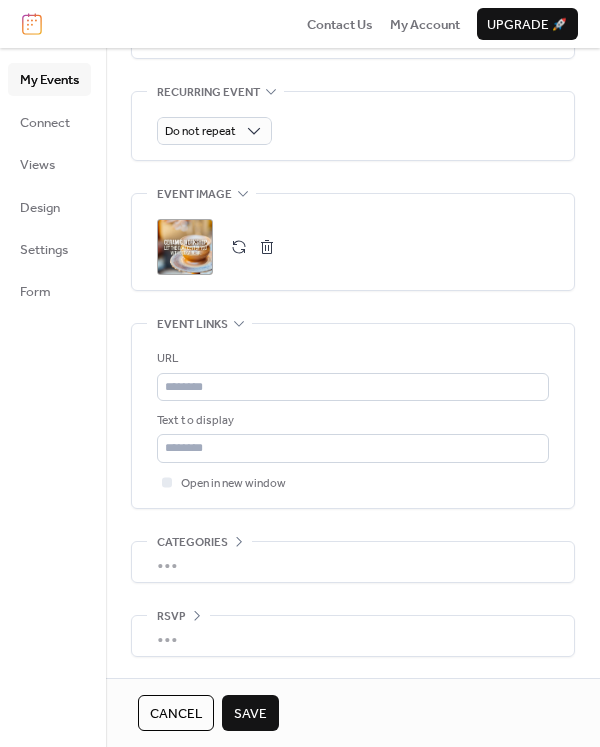 scroll, scrollTop: 924, scrollLeft: 0, axis: vertical 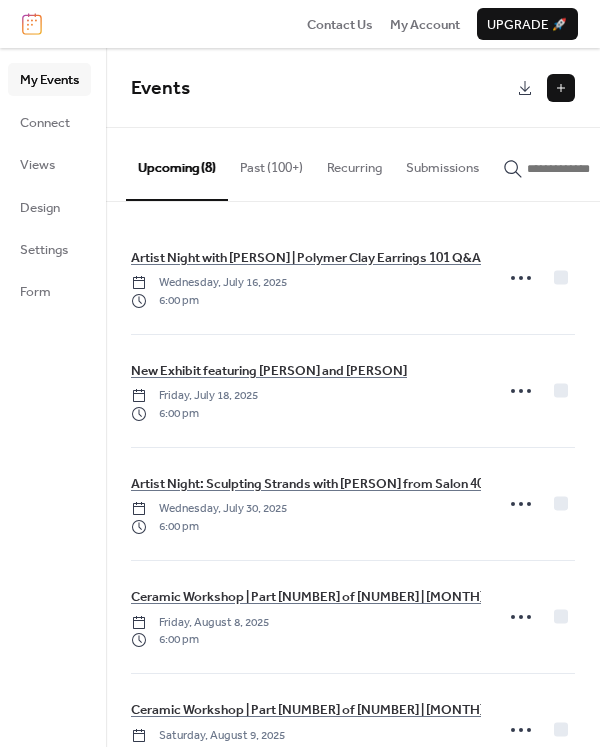 click at bounding box center [561, 88] 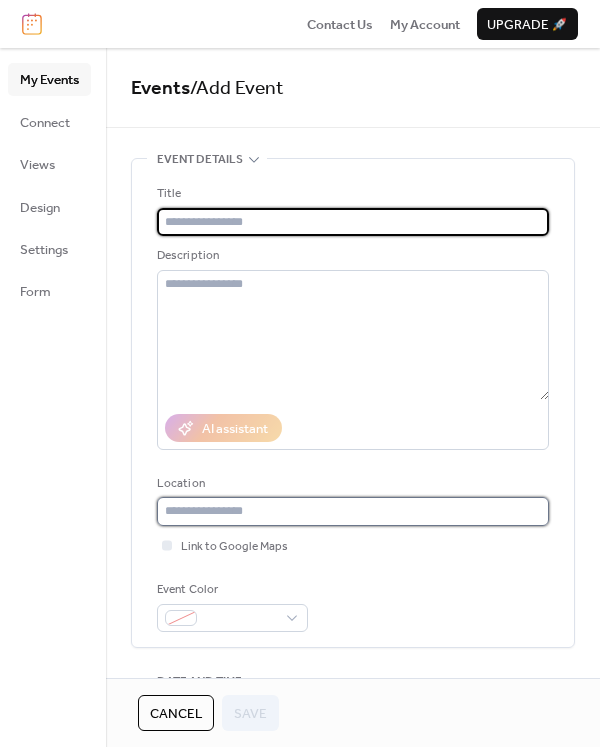 click at bounding box center (353, 511) 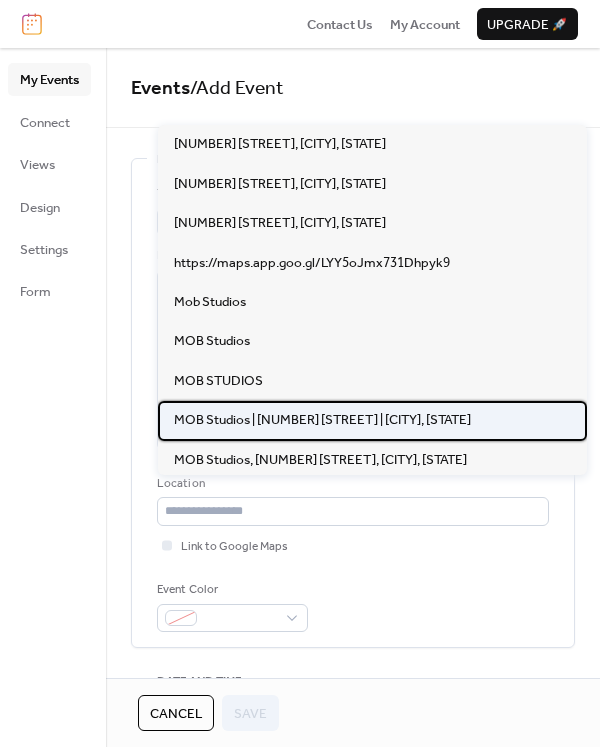 click on "MOB Studios | [NUMBER] [STREET] | [CITY], [STATE]" at bounding box center [322, 420] 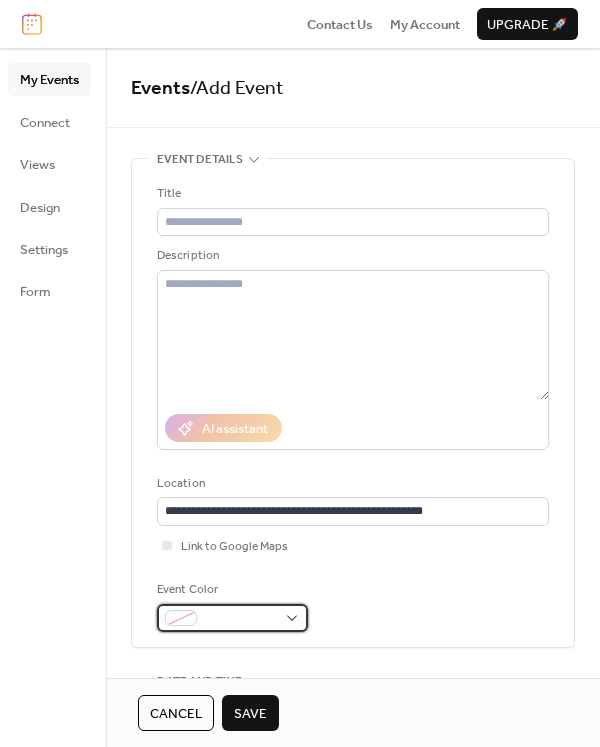 click at bounding box center (181, 618) 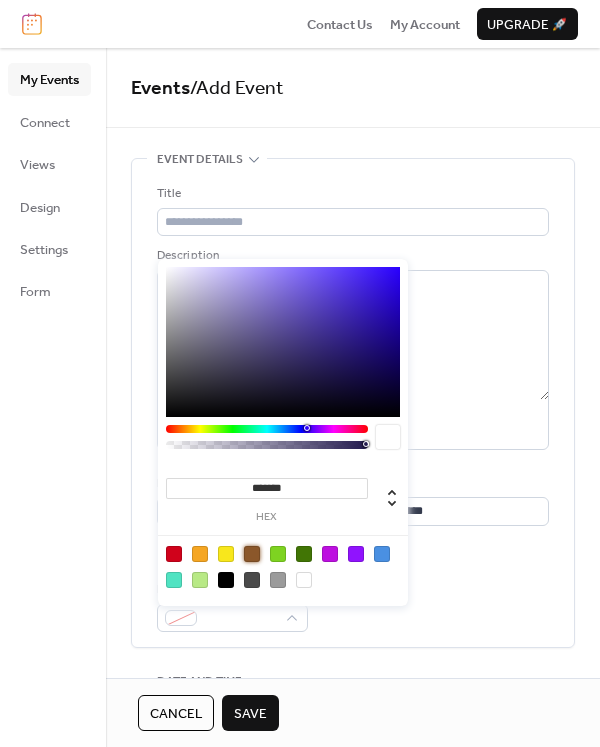 click at bounding box center [252, 554] 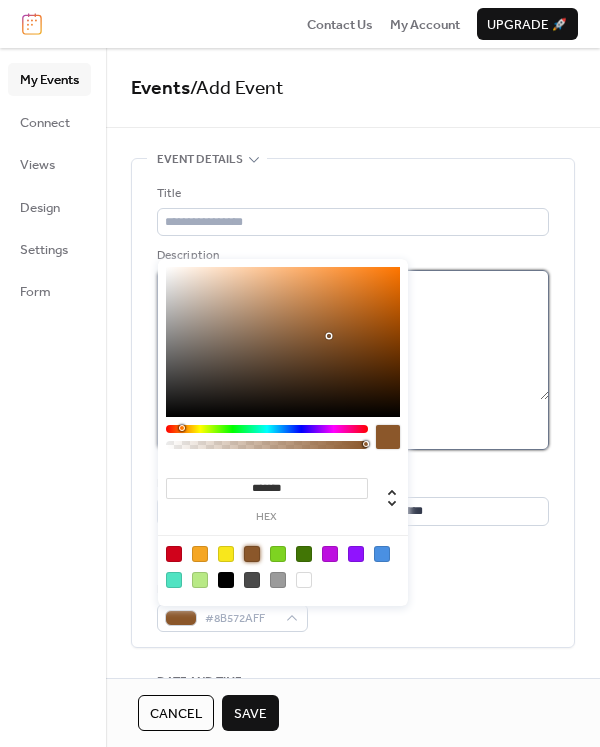 click at bounding box center [353, 335] 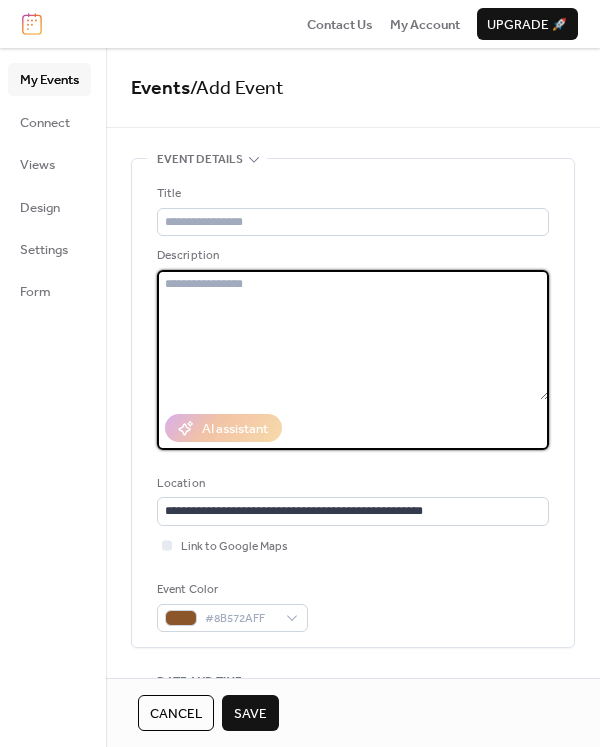 paste on "**********" 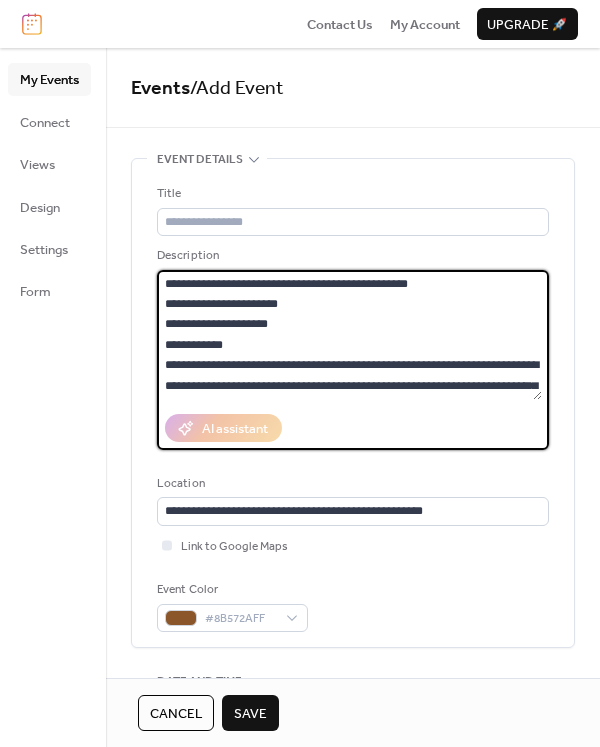 scroll, scrollTop: 0, scrollLeft: 0, axis: both 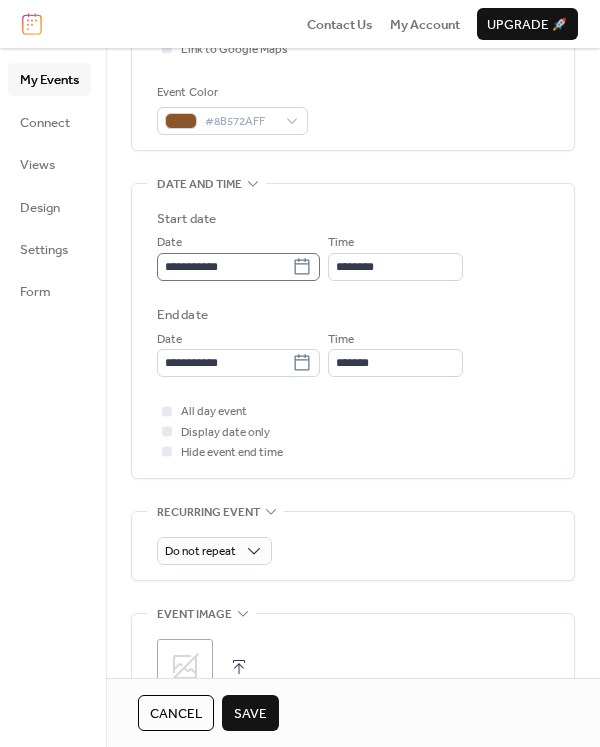 type on "**********" 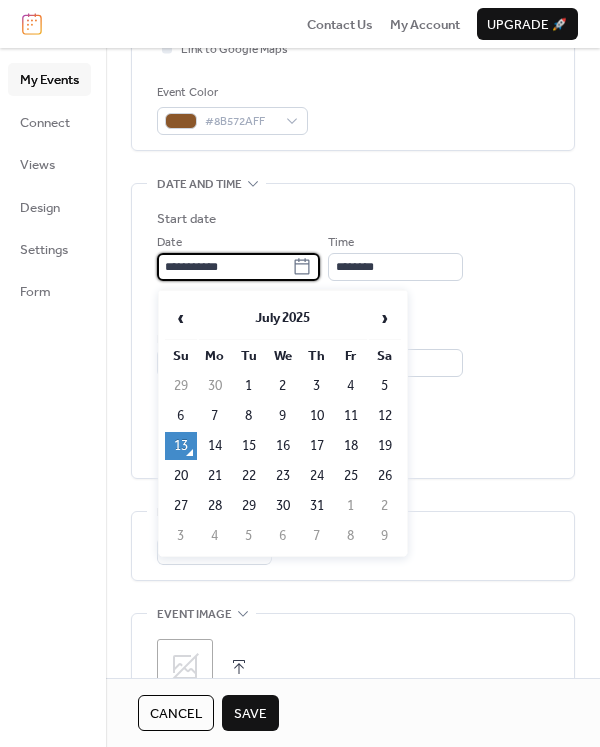 click on "**********" at bounding box center (224, 267) 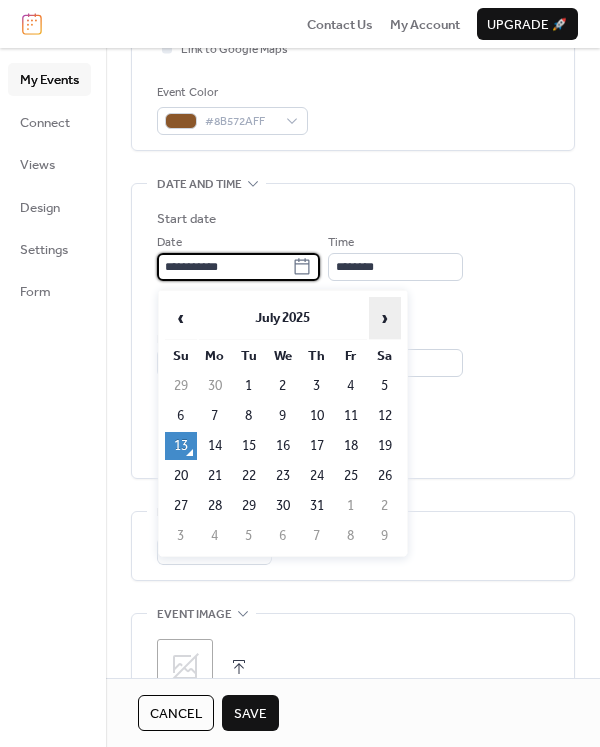 click on "›" at bounding box center [385, 318] 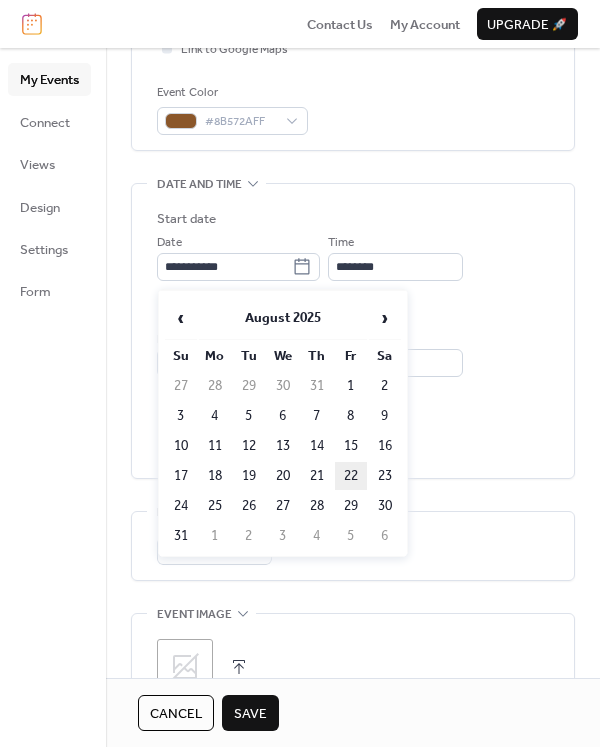 click on "22" at bounding box center [351, 476] 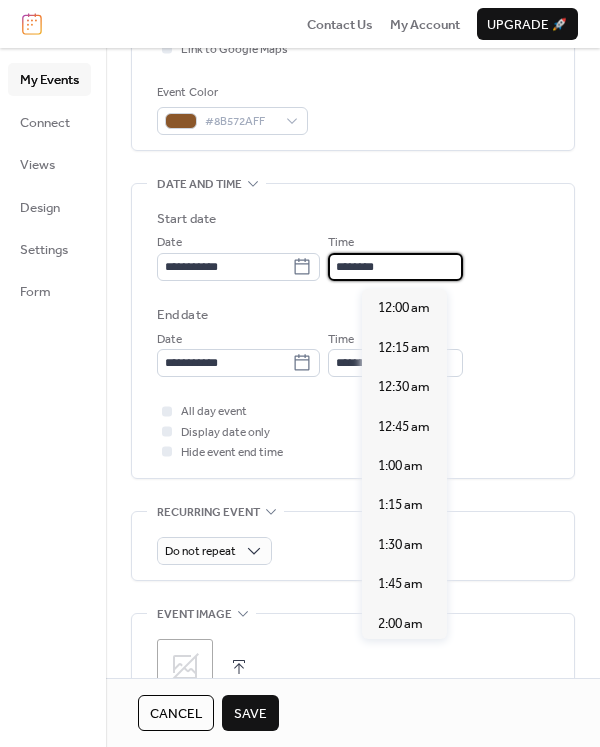 click on "********" at bounding box center [395, 267] 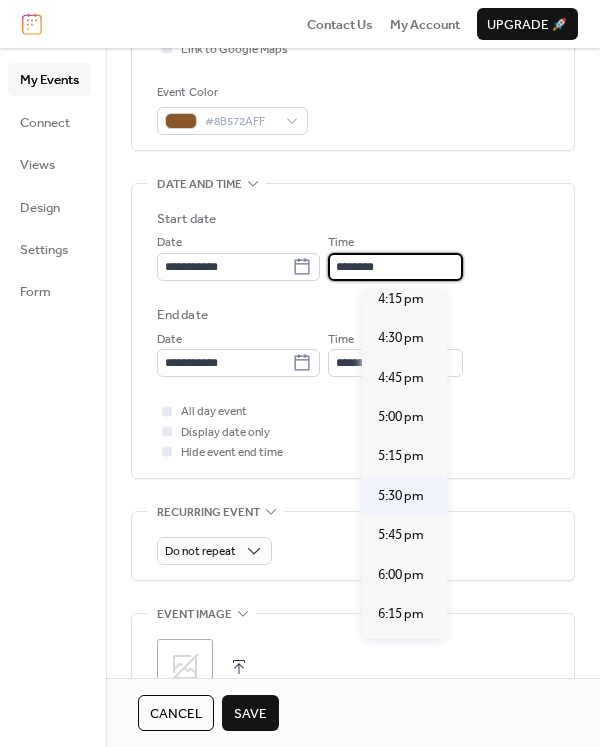scroll, scrollTop: 2573, scrollLeft: 0, axis: vertical 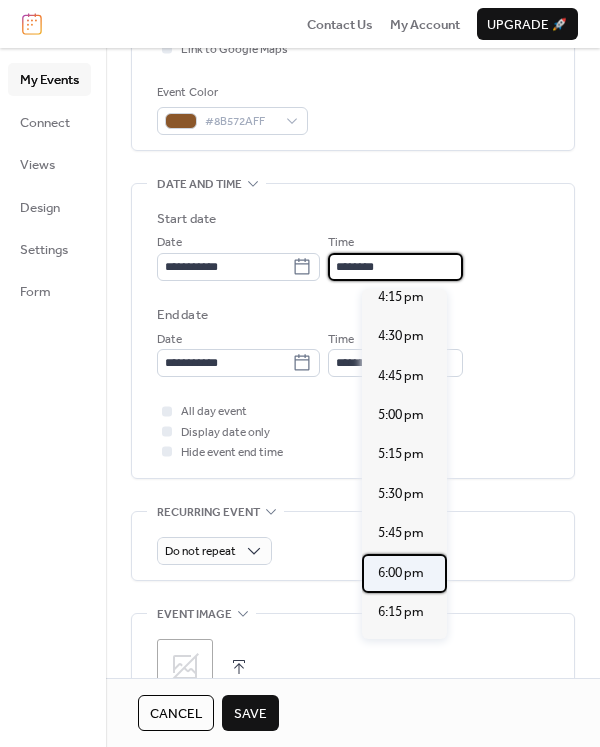 click on "6:00 pm" at bounding box center (401, 573) 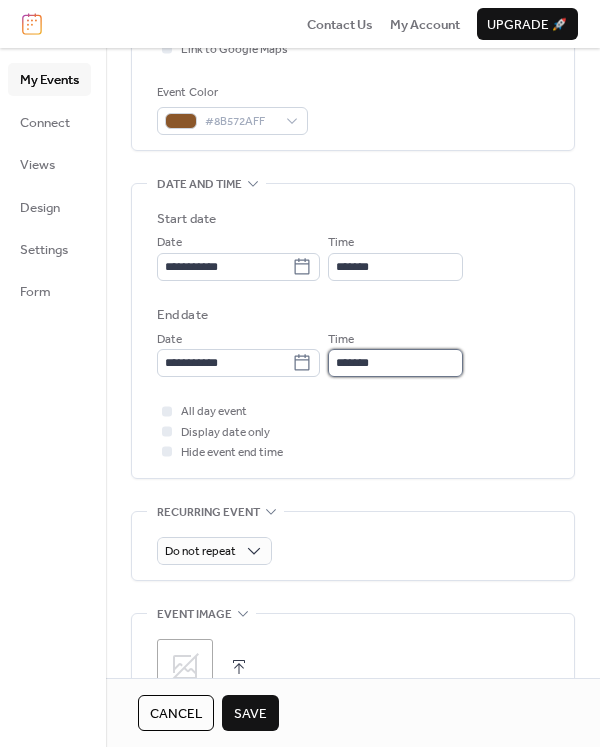 click on "*******" at bounding box center (395, 363) 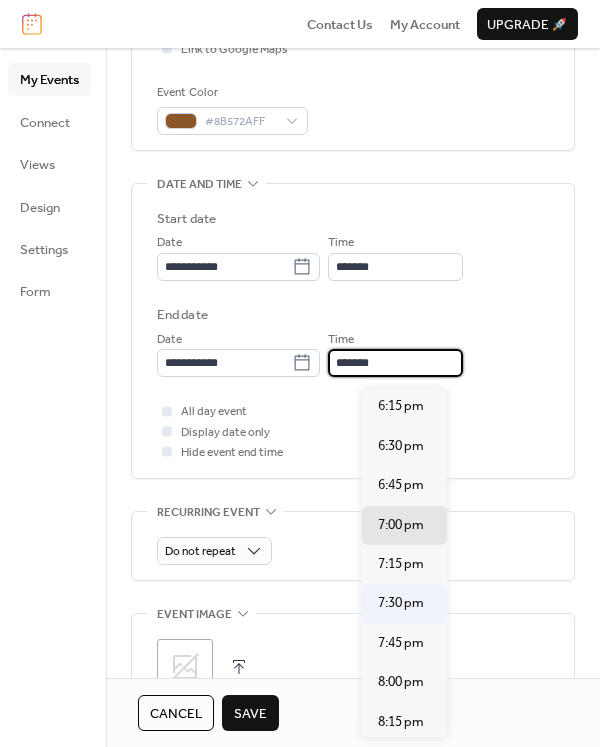 scroll, scrollTop: 7, scrollLeft: 0, axis: vertical 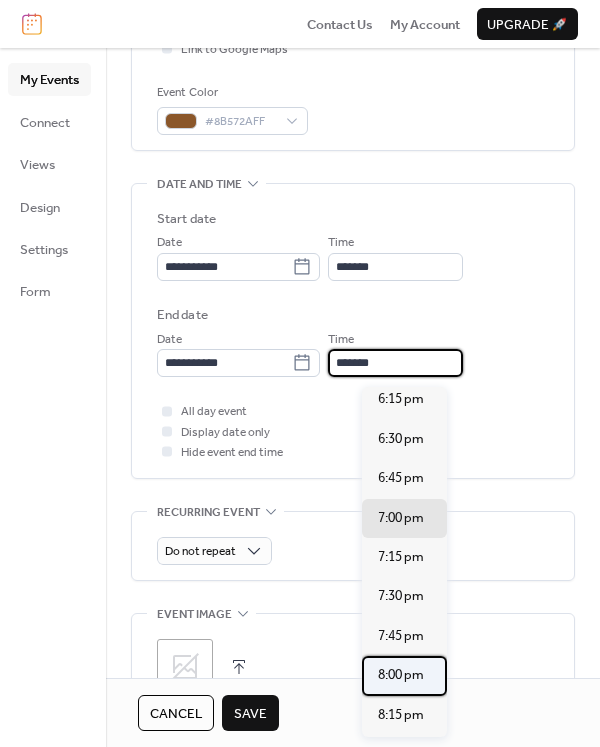 click on "8:00 pm" at bounding box center (401, 675) 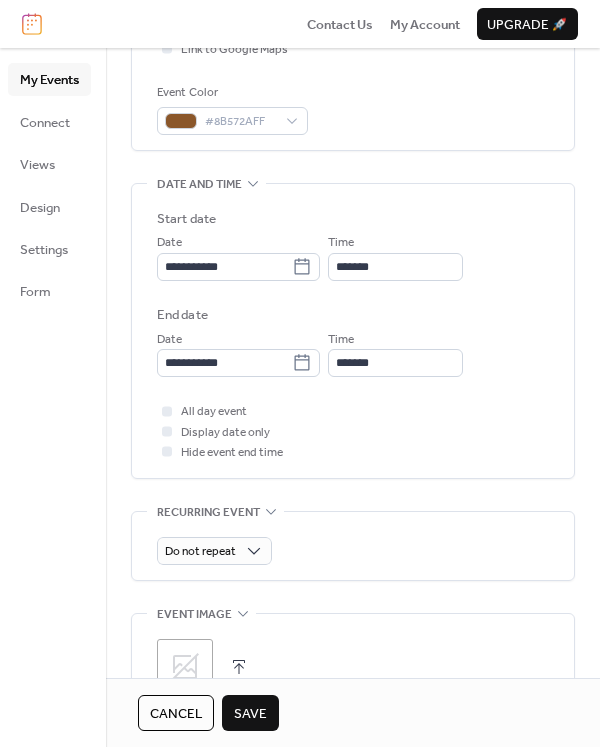 type on "*******" 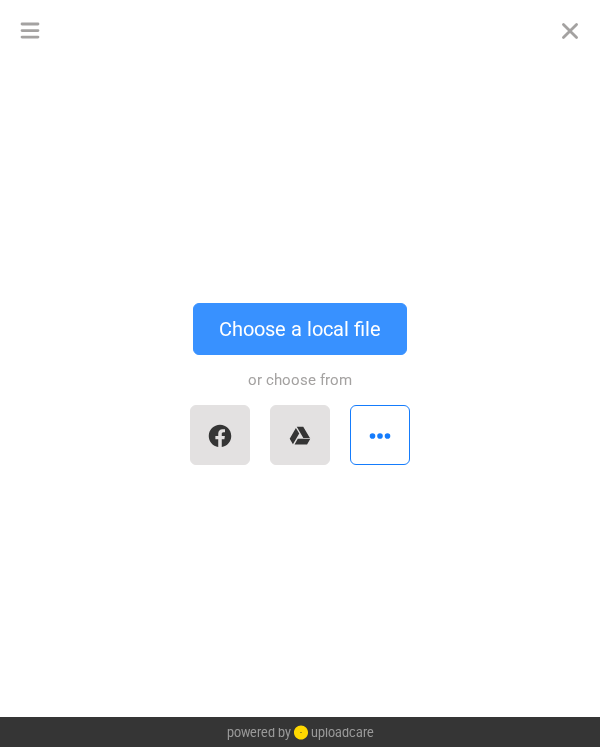 click on "Choose a local file" at bounding box center [300, 329] 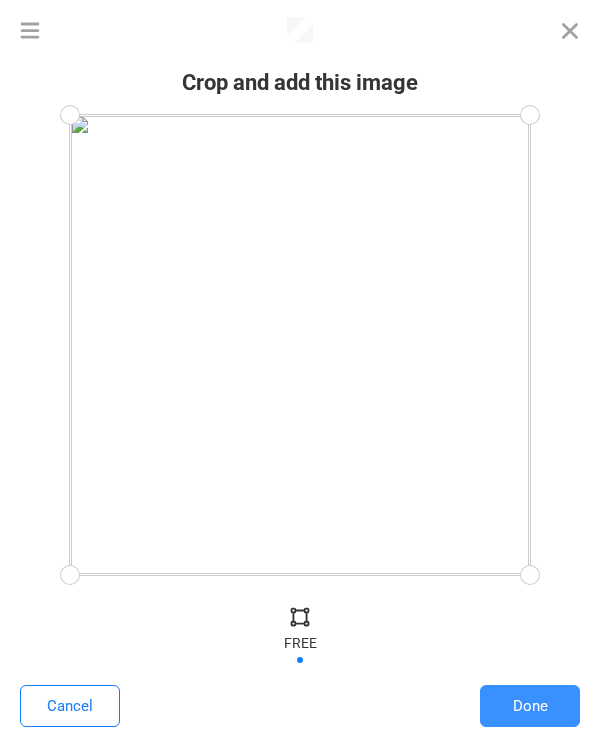 click on "Done" at bounding box center [530, 706] 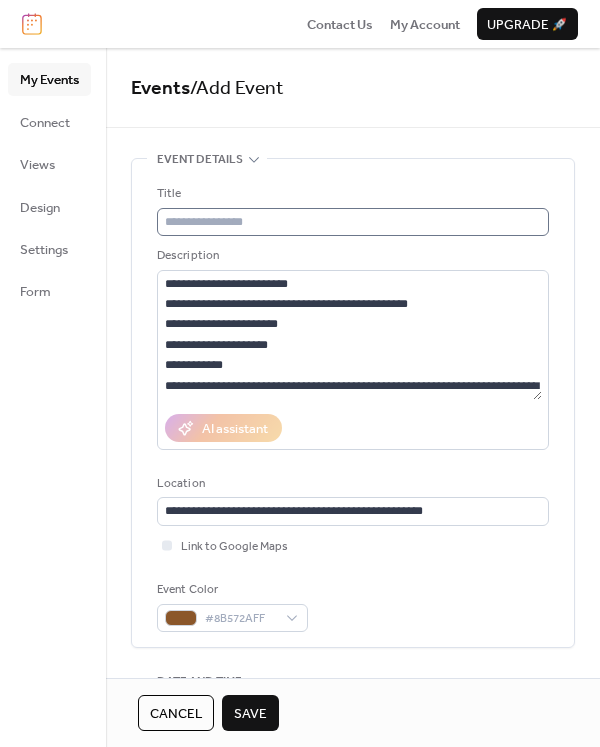 scroll, scrollTop: 0, scrollLeft: 0, axis: both 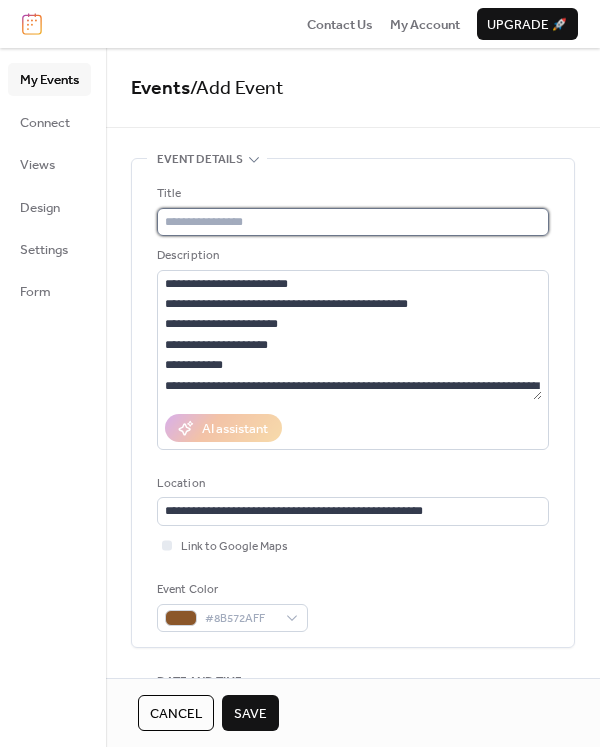click at bounding box center [353, 222] 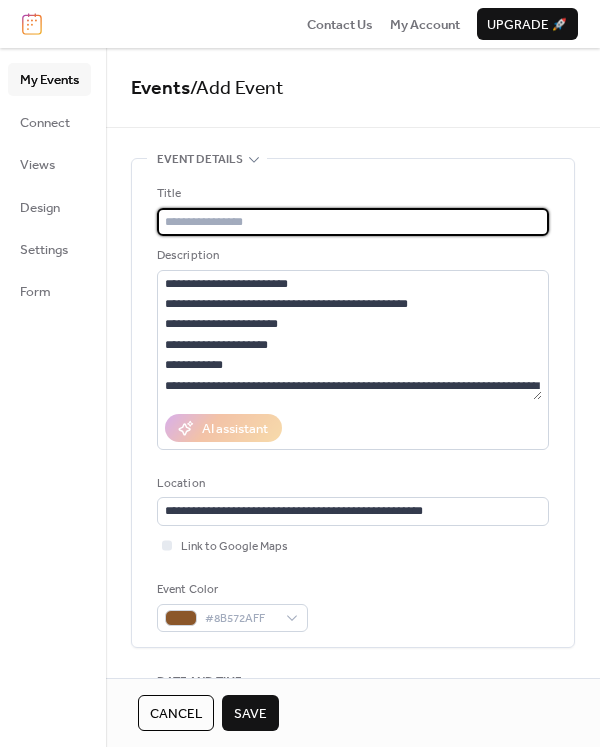 paste on "**********" 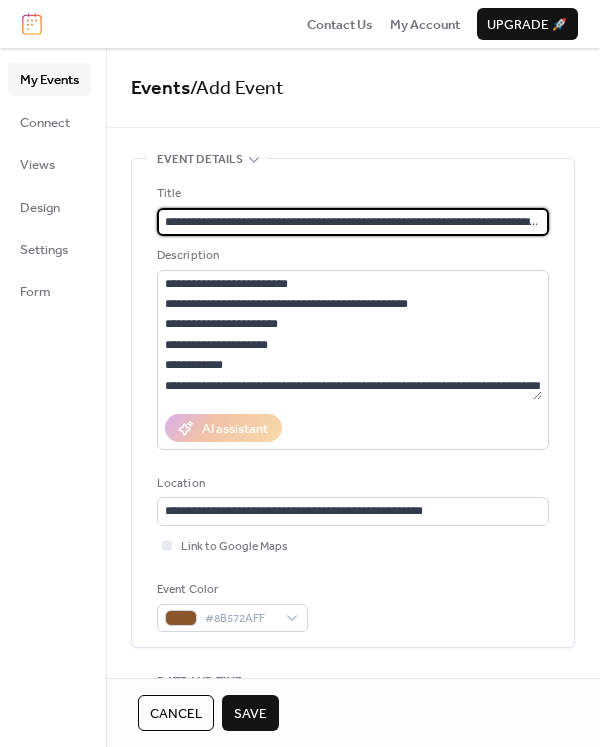 click on "**********" at bounding box center (353, 222) 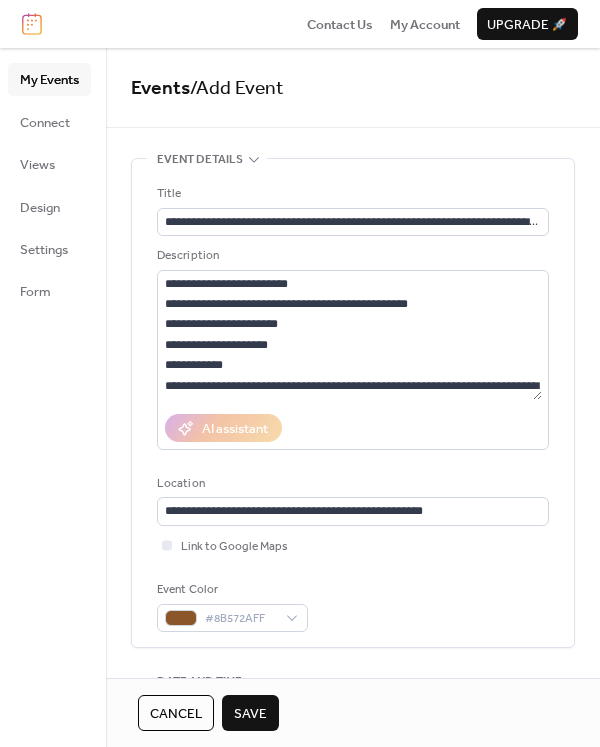 click on "Save" at bounding box center (250, 714) 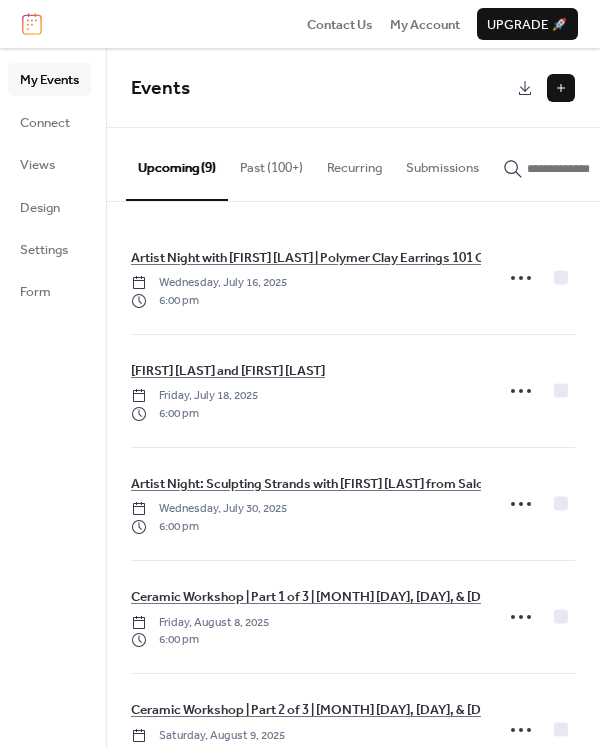 scroll, scrollTop: 0, scrollLeft: 0, axis: both 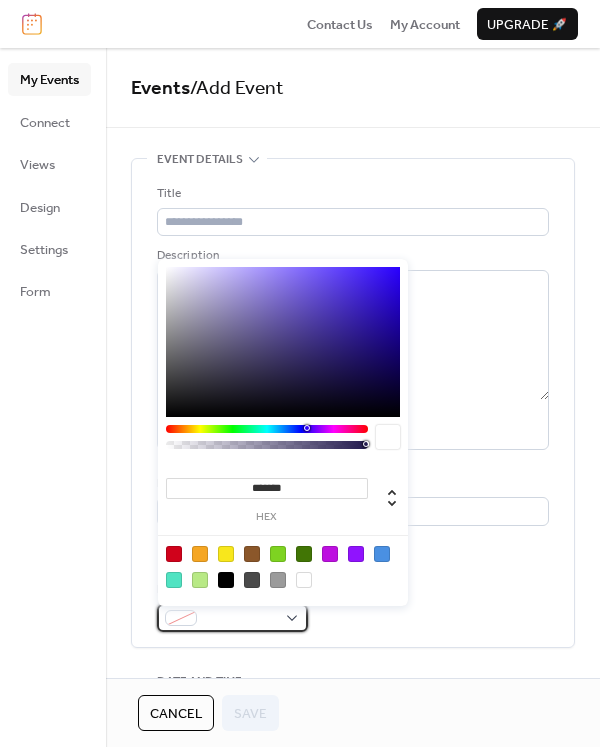 click at bounding box center [240, 619] 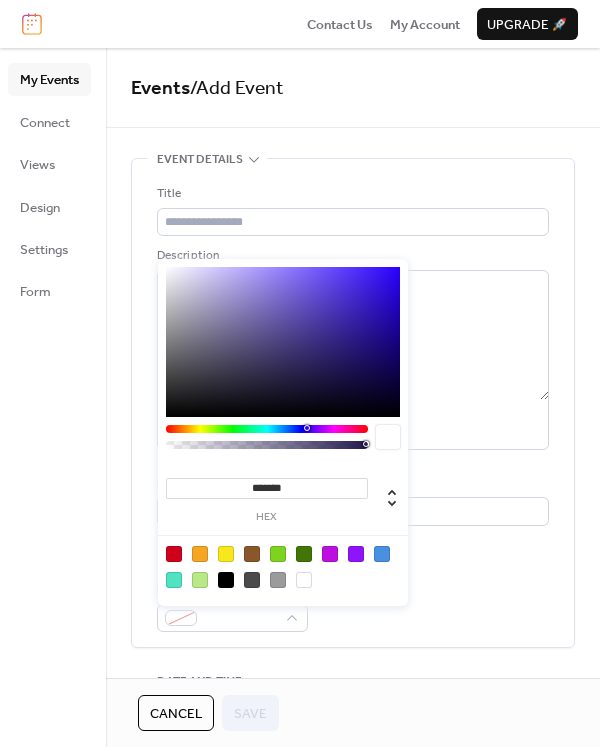 click at bounding box center (200, 580) 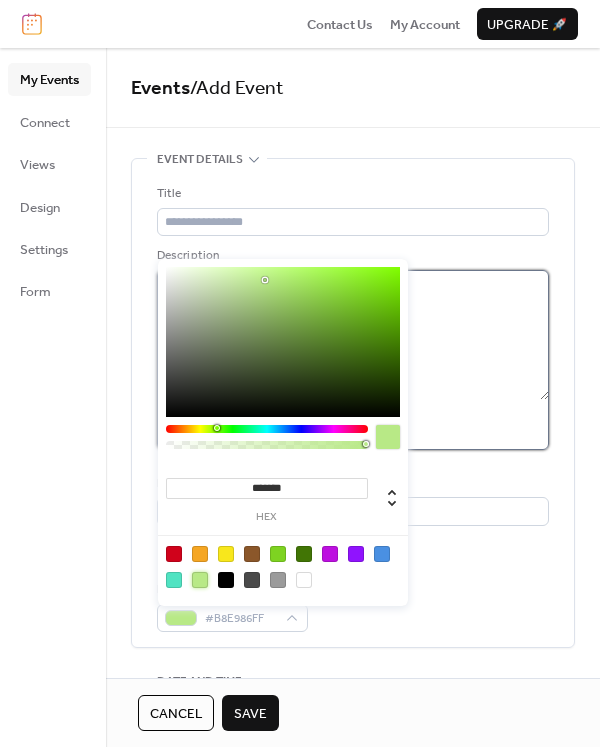 click at bounding box center (353, 335) 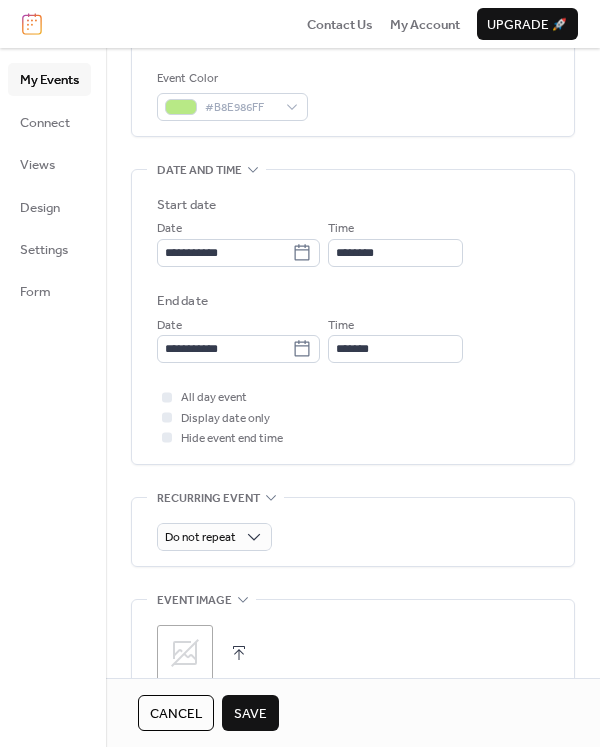 scroll, scrollTop: 522, scrollLeft: 0, axis: vertical 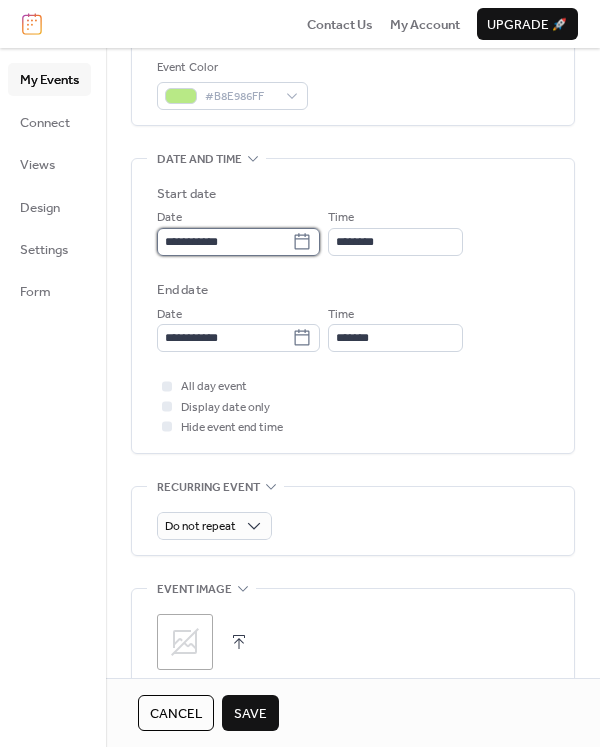 click on "**********" at bounding box center [224, 242] 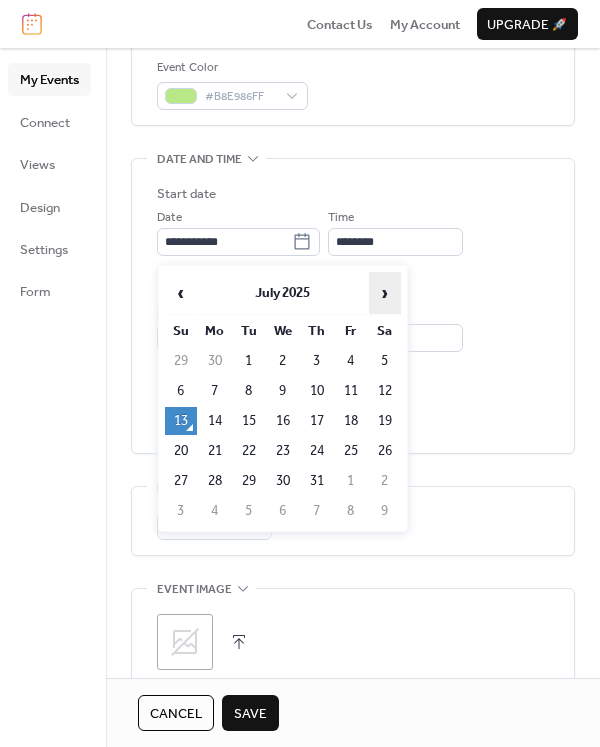 click on "›" at bounding box center (385, 293) 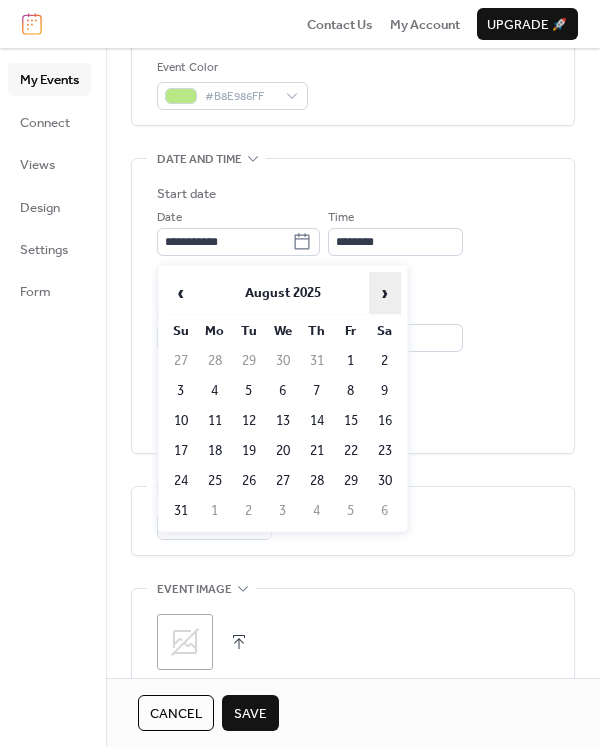click on "›" at bounding box center (385, 293) 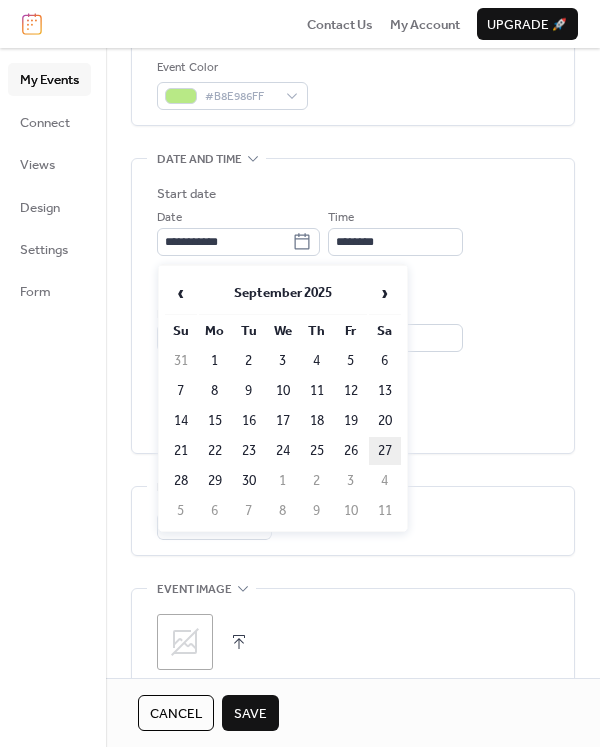 click on "27" at bounding box center (385, 451) 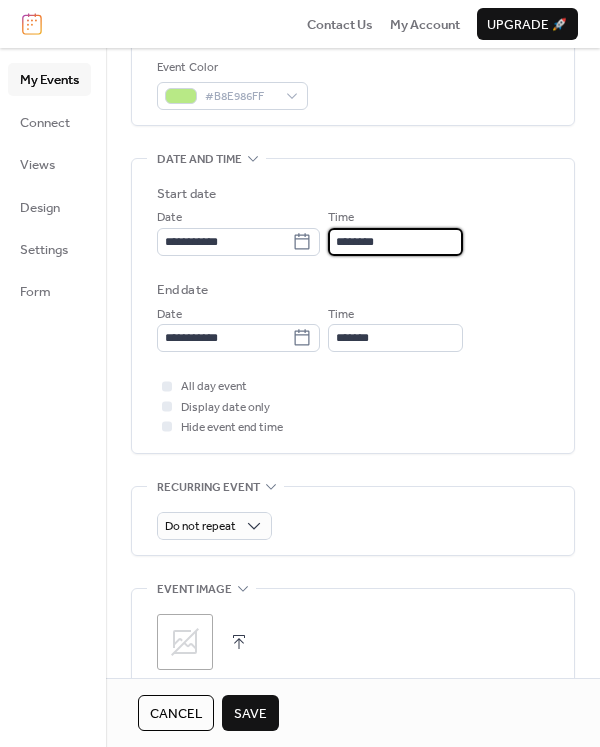 click on "********" at bounding box center [395, 242] 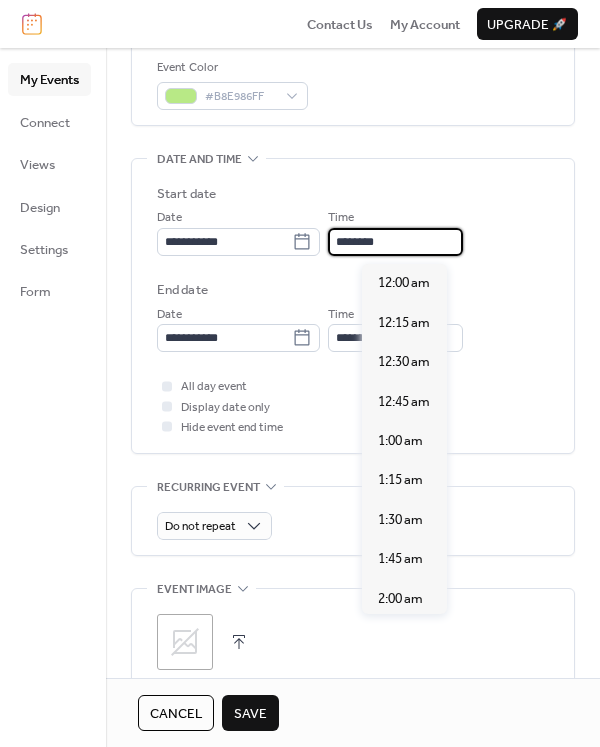 scroll, scrollTop: 1872, scrollLeft: 0, axis: vertical 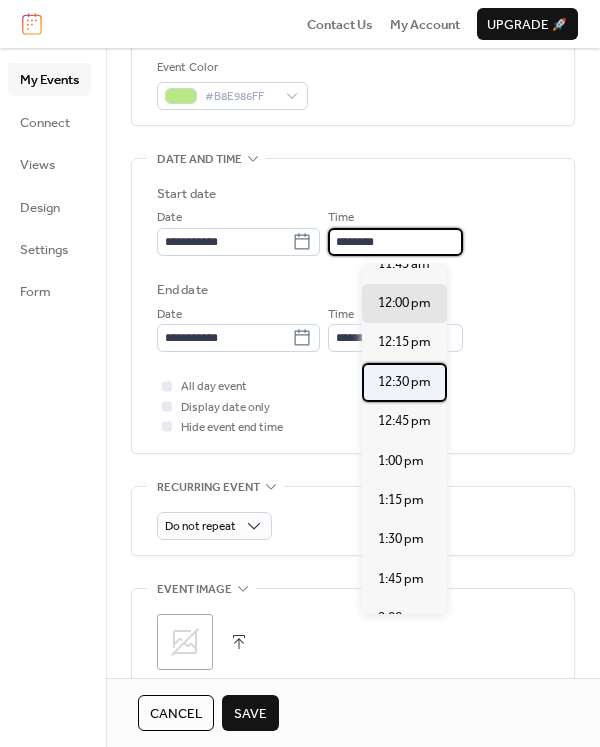 click on "12:30 pm" at bounding box center [404, 382] 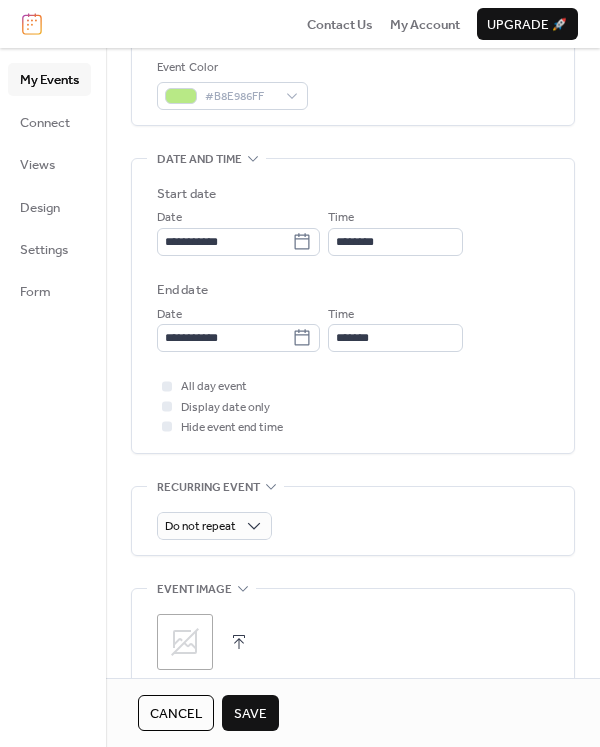 type on "********" 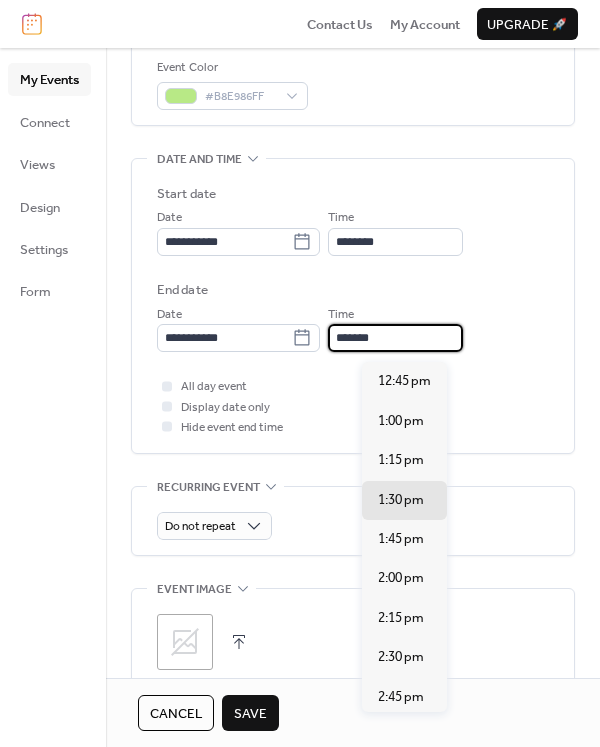 click on "*******" at bounding box center (395, 338) 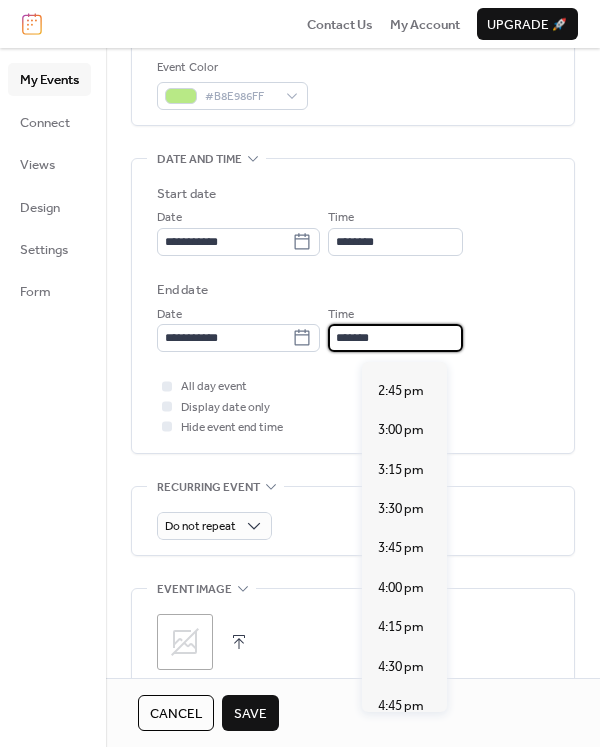 scroll, scrollTop: 342, scrollLeft: 0, axis: vertical 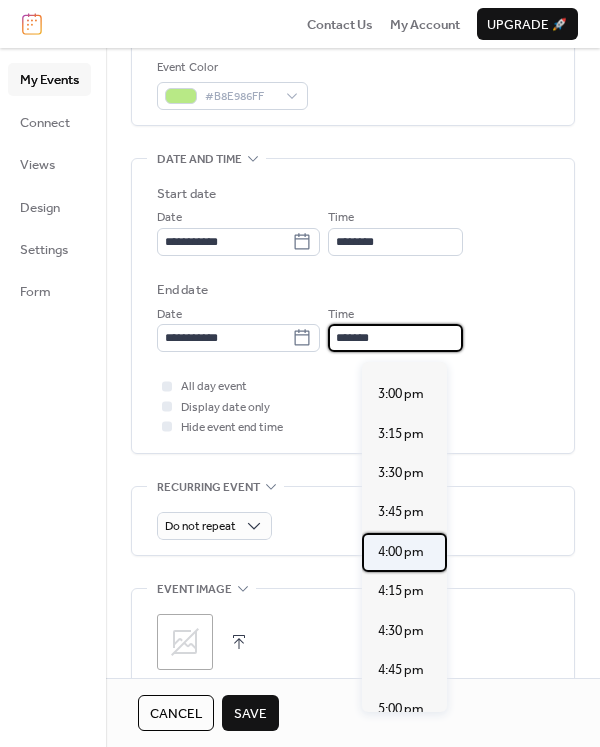 click on "4:00 pm" at bounding box center [401, 552] 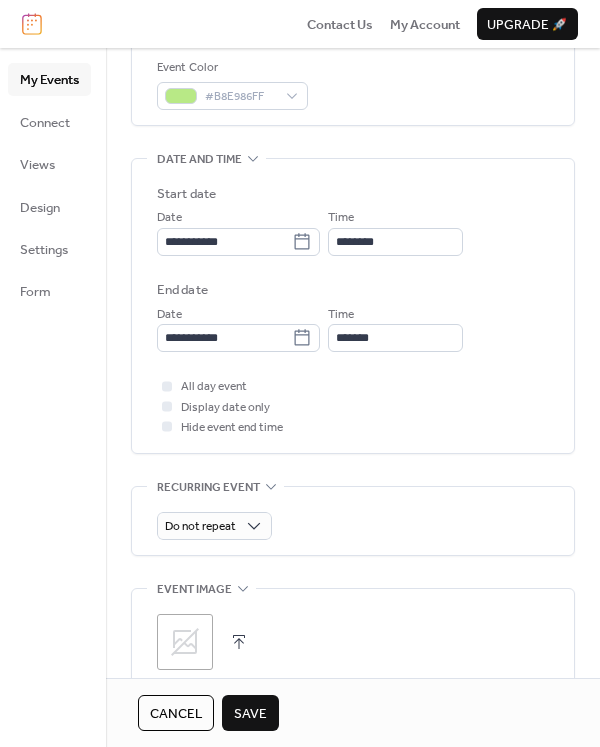 click 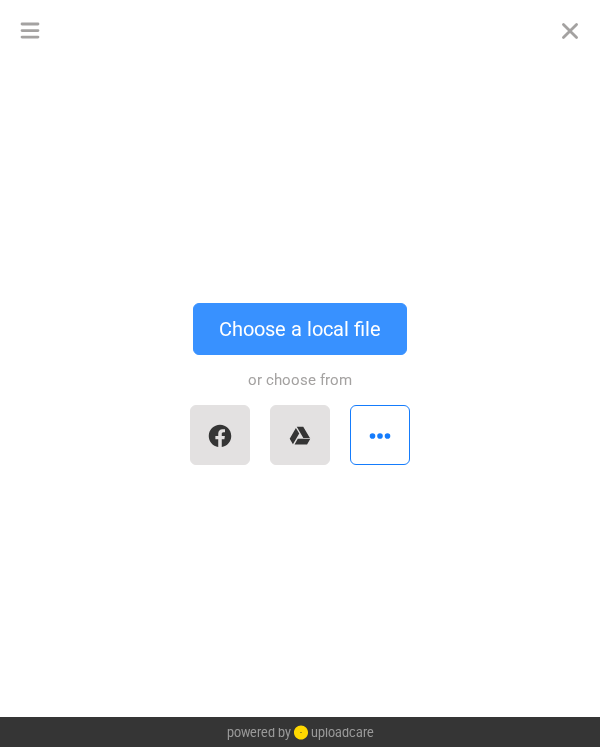 click on "Choose a local file" at bounding box center [300, 329] 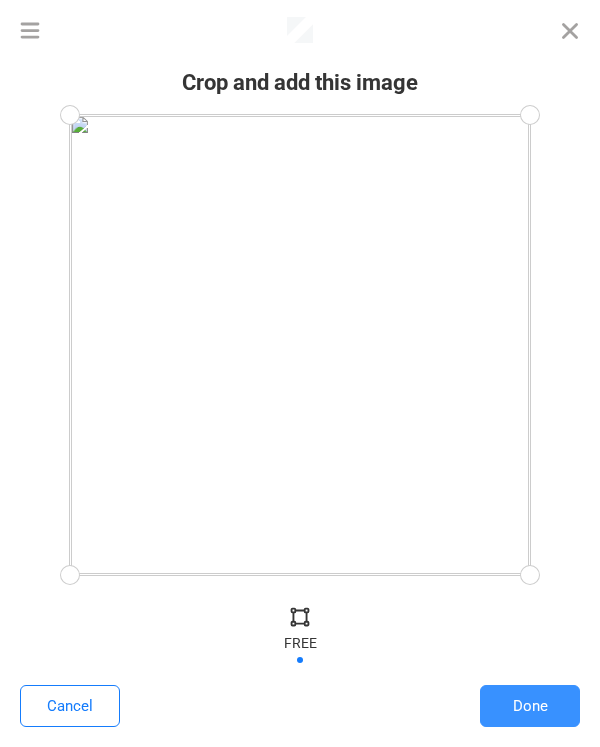click on "Done" at bounding box center [530, 706] 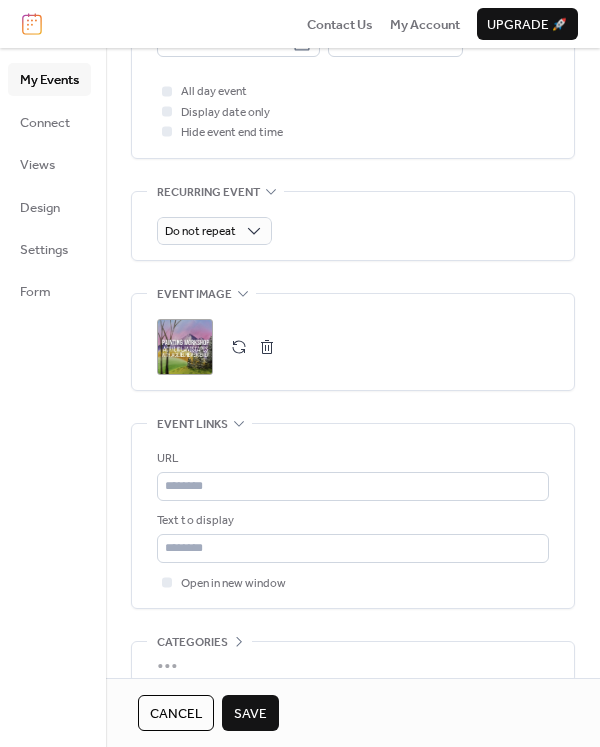 scroll, scrollTop: 821, scrollLeft: 0, axis: vertical 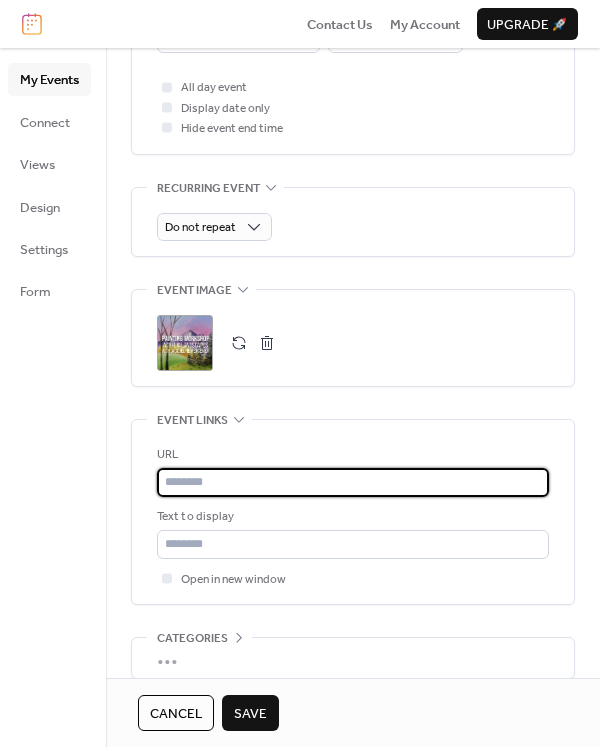 click at bounding box center [353, 482] 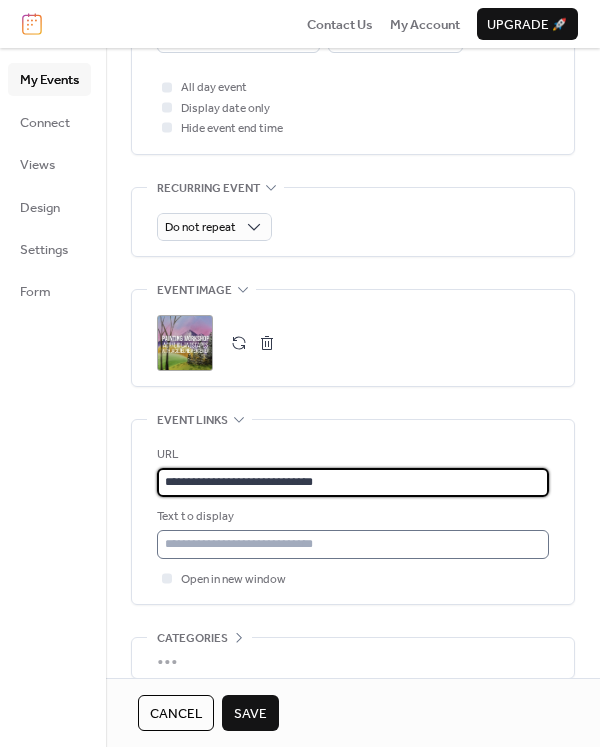 type on "**********" 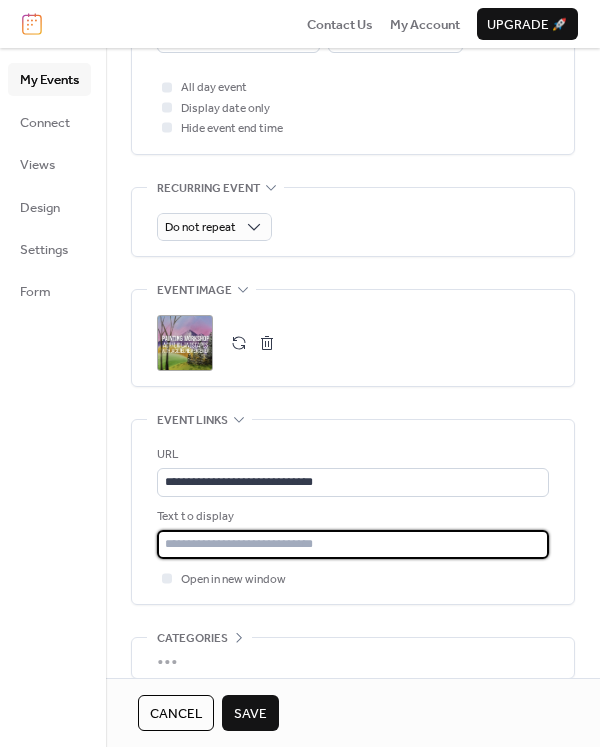 click at bounding box center (353, 544) 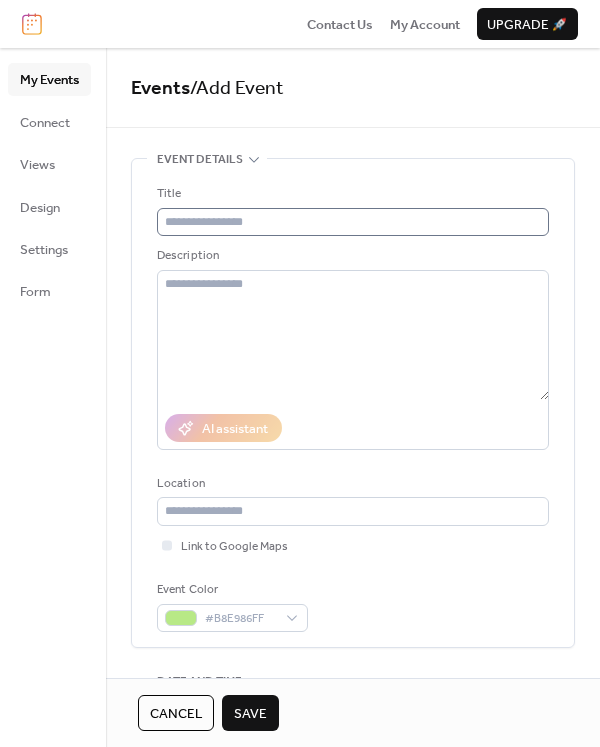scroll, scrollTop: 0, scrollLeft: 0, axis: both 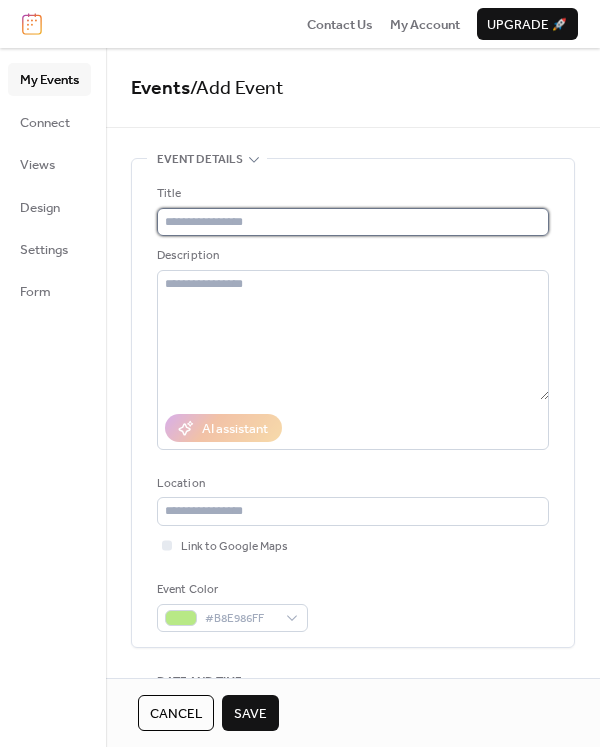 click at bounding box center (353, 222) 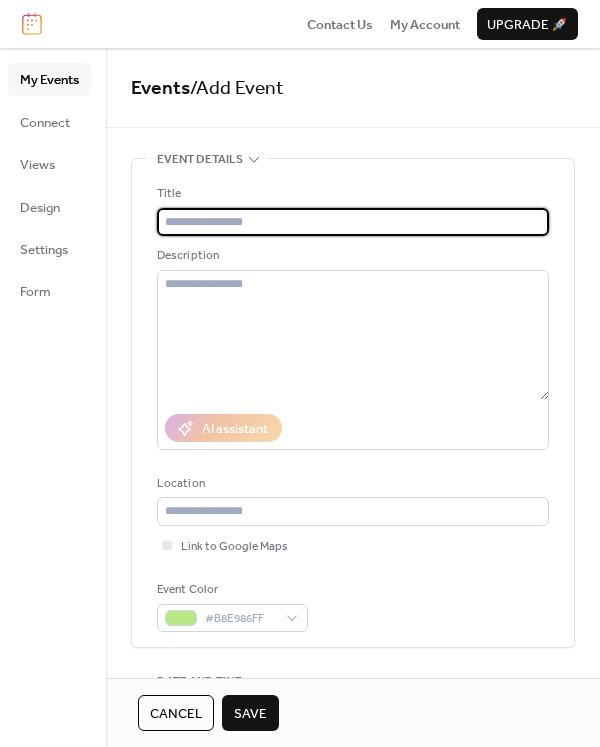 paste on "**********" 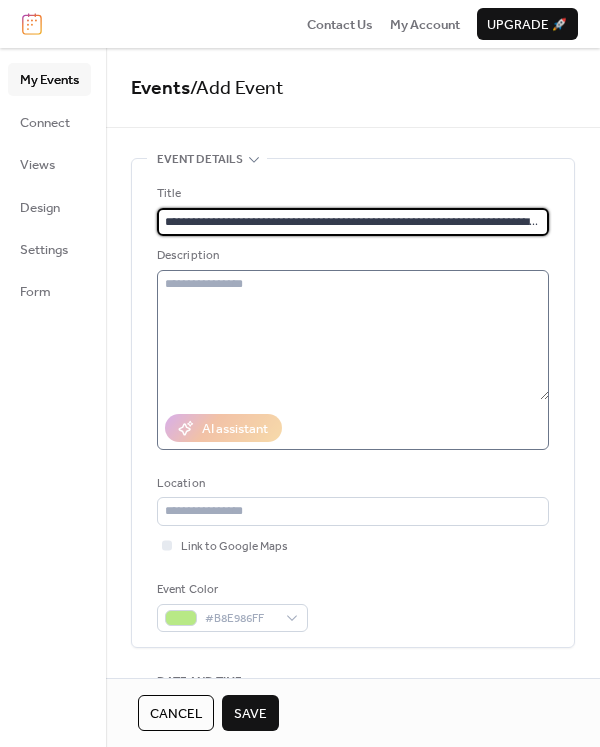 type on "**********" 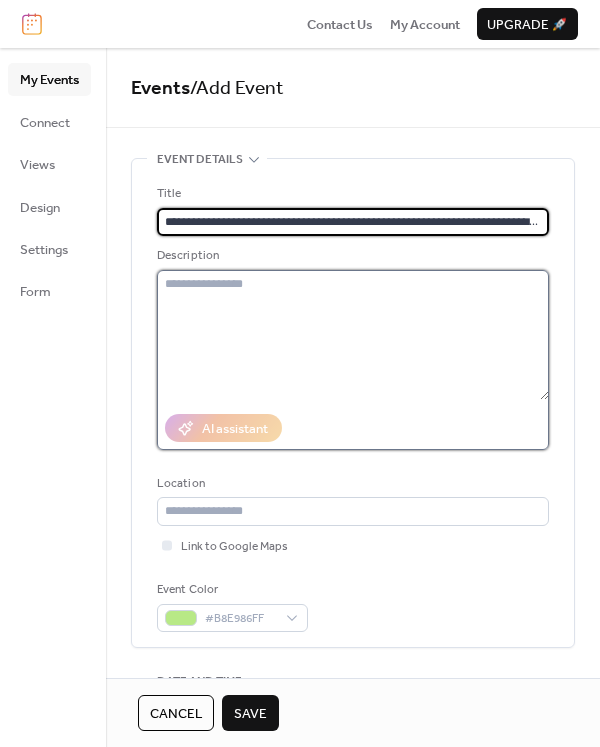 click at bounding box center [353, 335] 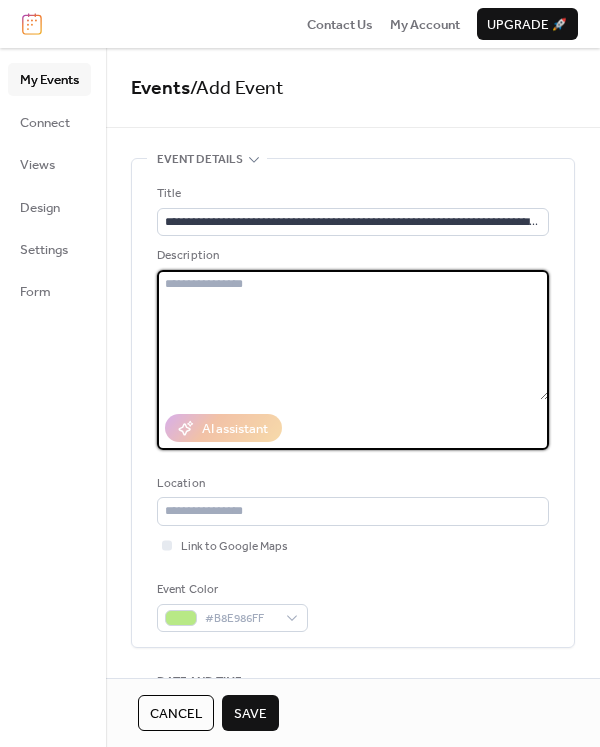 paste on "**********" 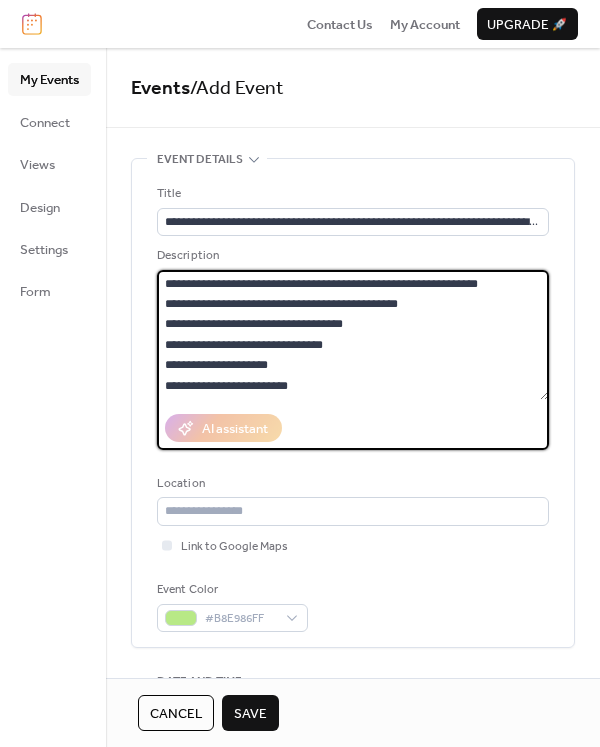 scroll, scrollTop: 318, scrollLeft: 0, axis: vertical 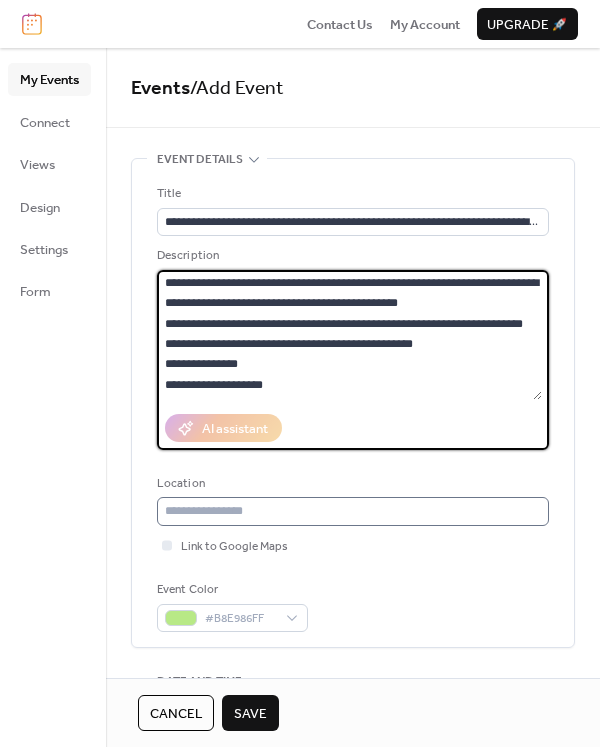type on "**********" 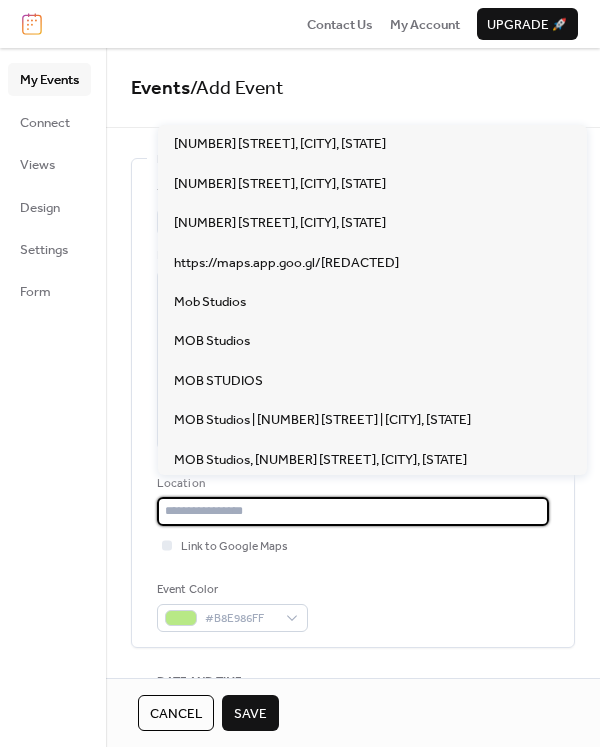 click at bounding box center (353, 511) 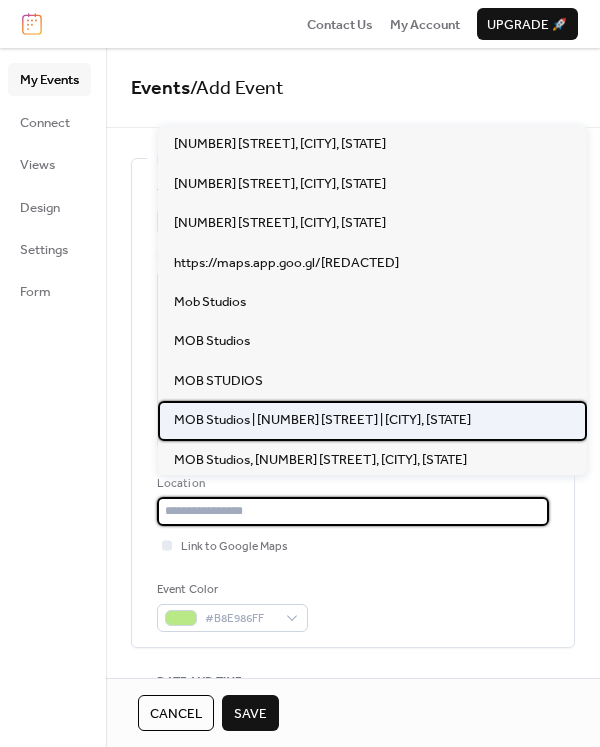click on "MOB Studios | [NUMBER] [STREET] | [CITY], [STATE]" at bounding box center (322, 420) 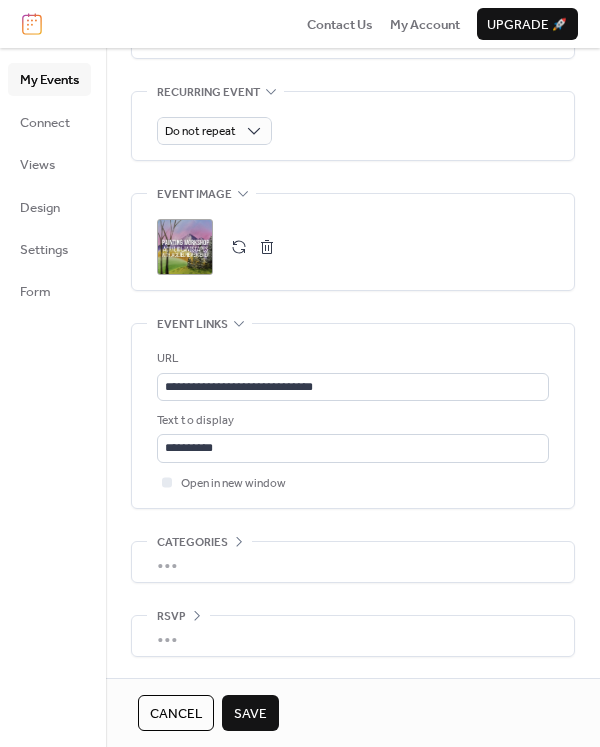 scroll, scrollTop: 924, scrollLeft: 0, axis: vertical 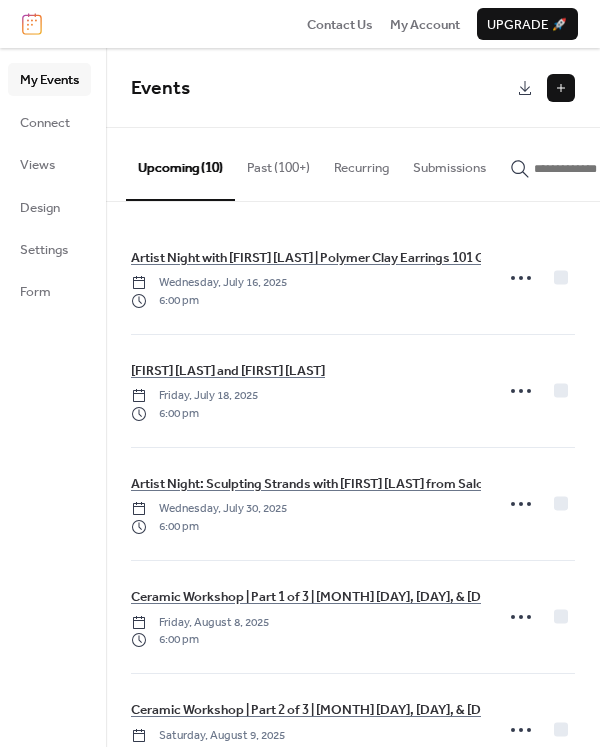 click at bounding box center [561, 88] 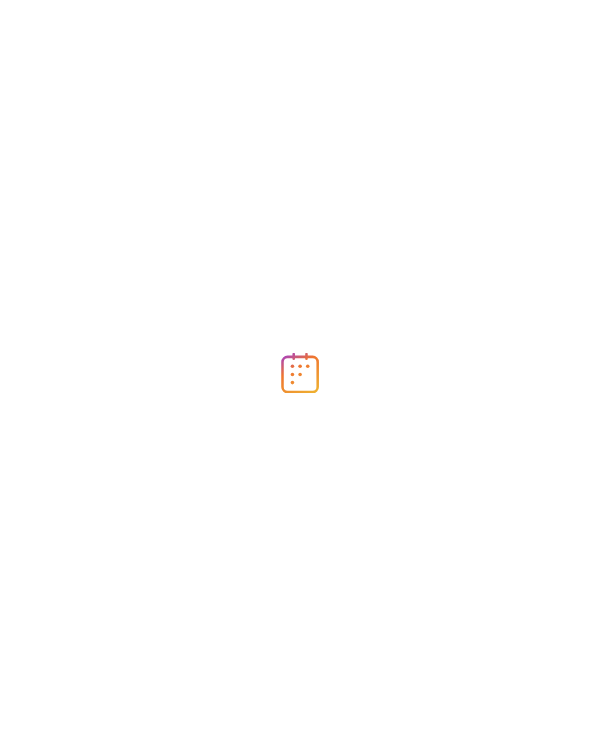 scroll, scrollTop: 0, scrollLeft: 0, axis: both 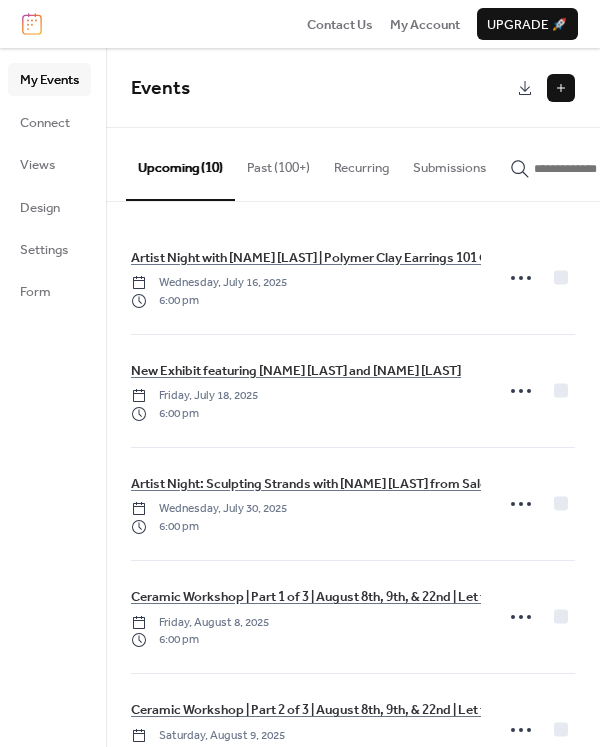 click at bounding box center (561, 88) 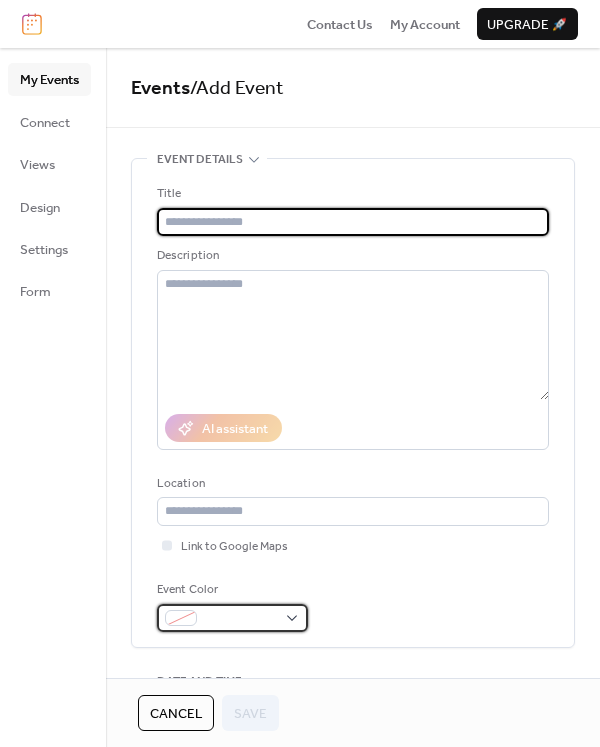 click at bounding box center (232, 618) 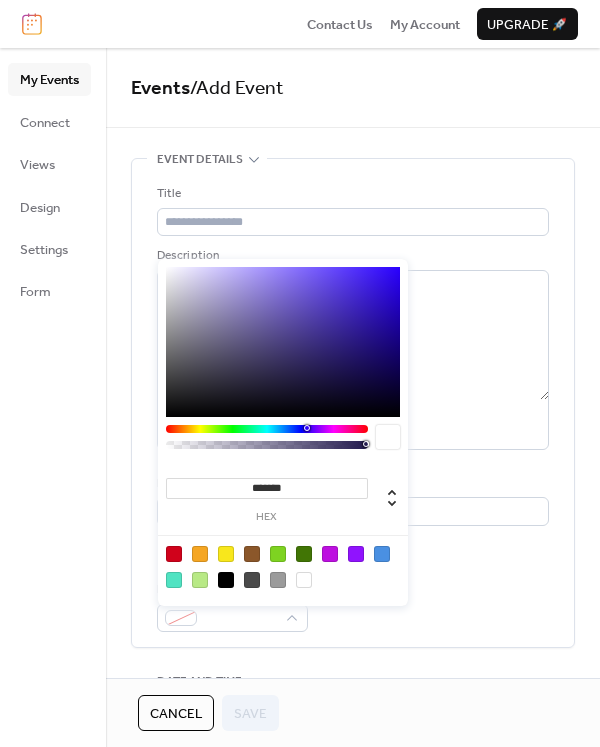 click at bounding box center [200, 554] 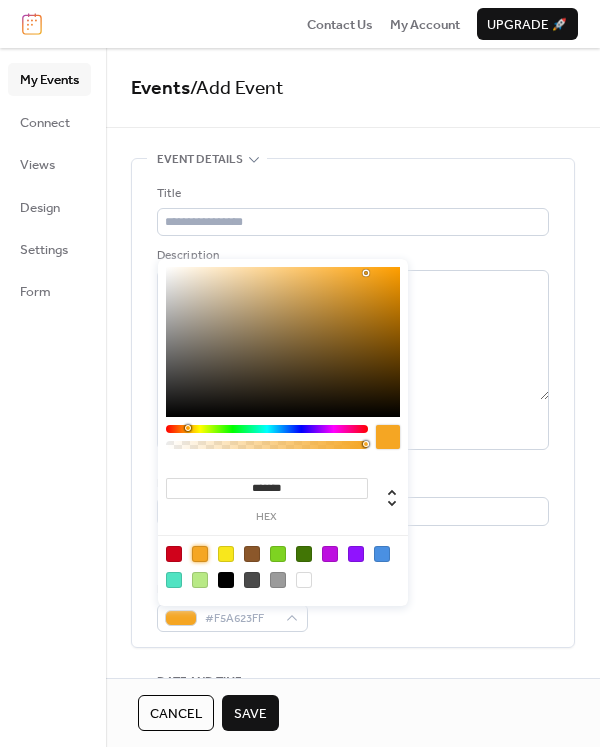 click on "Event Color #F5A623FF" at bounding box center (353, 606) 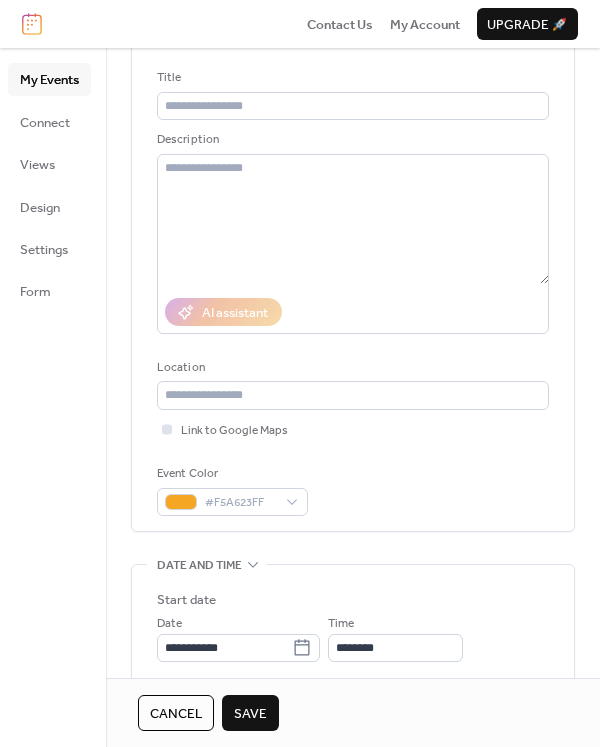 scroll, scrollTop: 123, scrollLeft: 0, axis: vertical 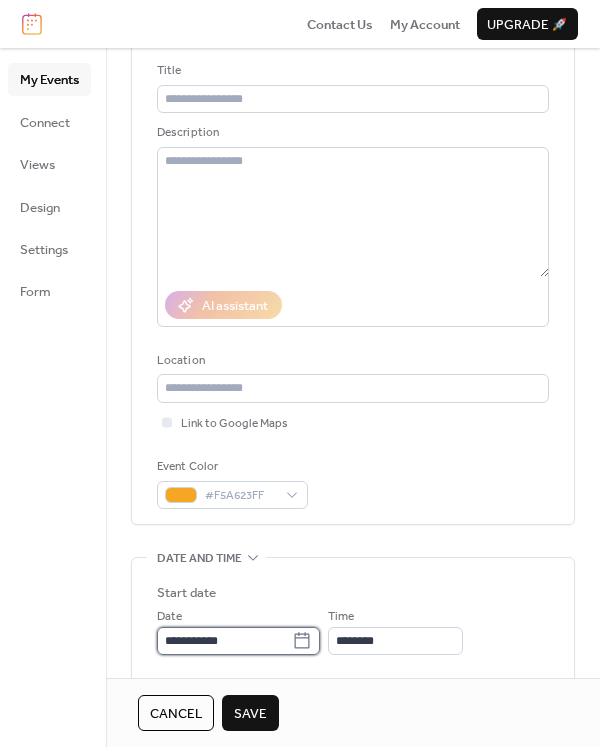 click on "**********" at bounding box center [224, 641] 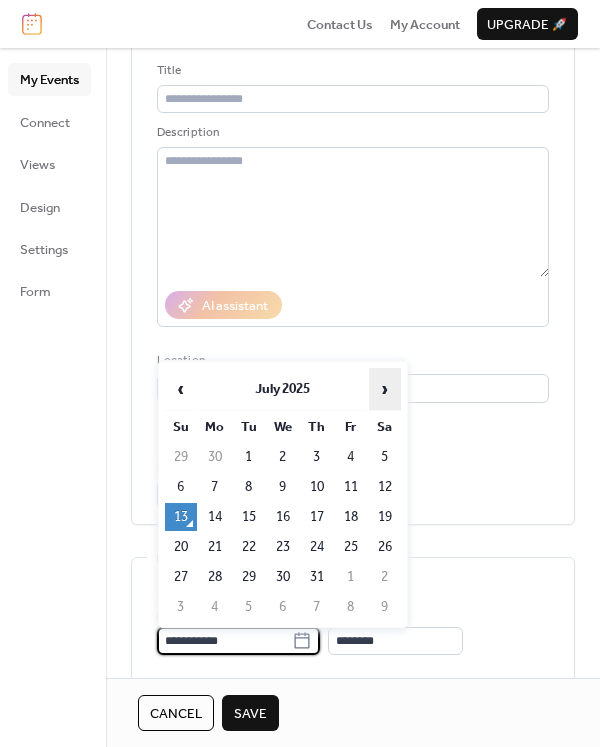 click on "›" at bounding box center (385, 389) 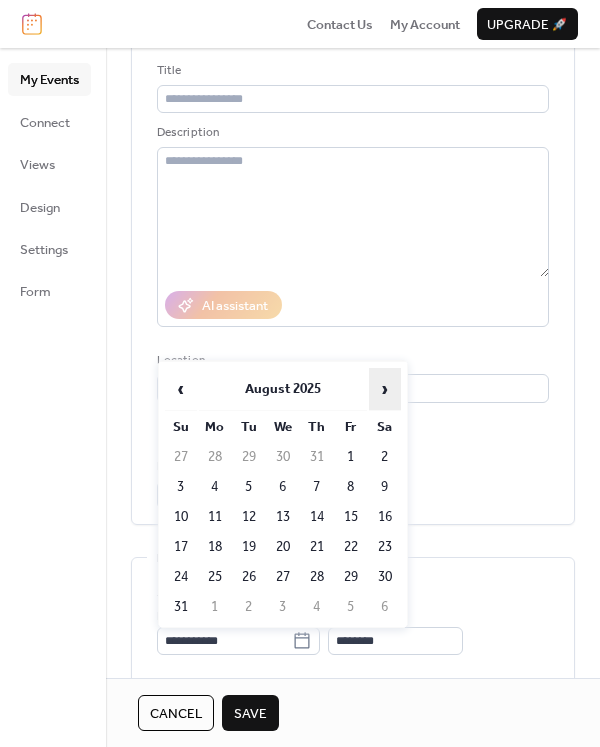 click on "›" at bounding box center [385, 389] 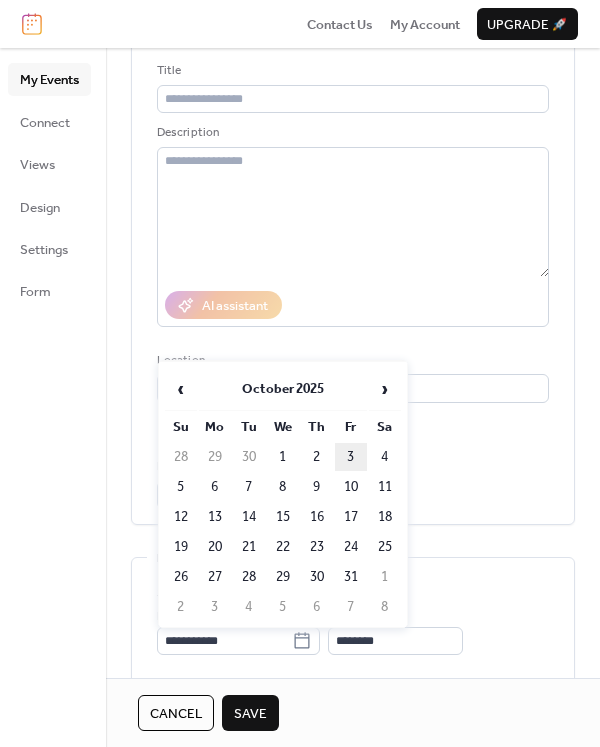 click on "3" at bounding box center (351, 457) 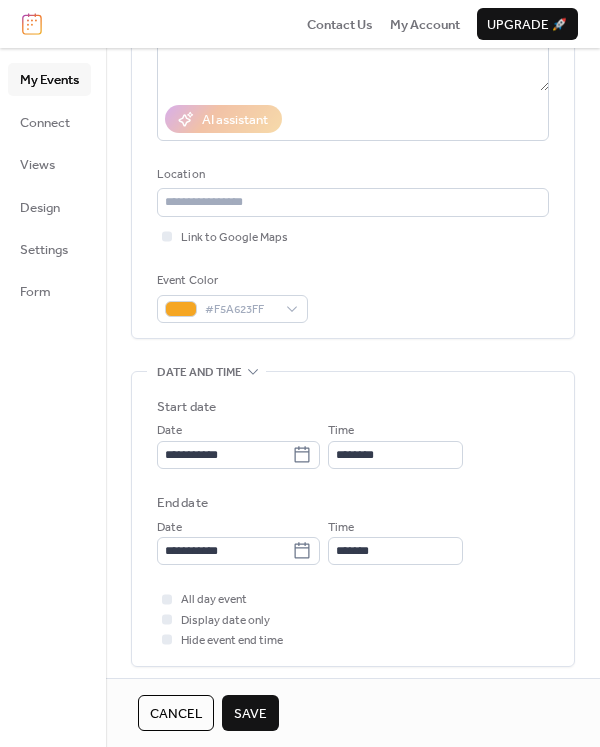 scroll, scrollTop: 369, scrollLeft: 0, axis: vertical 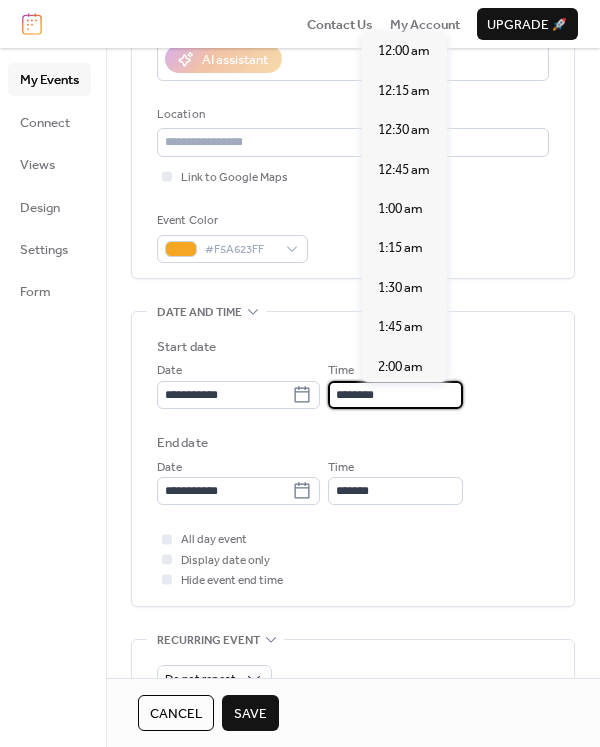 click on "********" at bounding box center [395, 395] 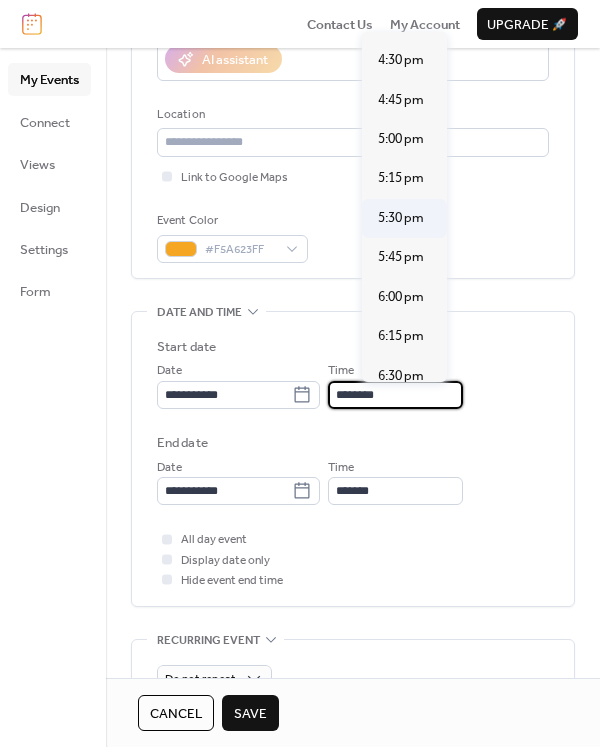 scroll, scrollTop: 2636, scrollLeft: 0, axis: vertical 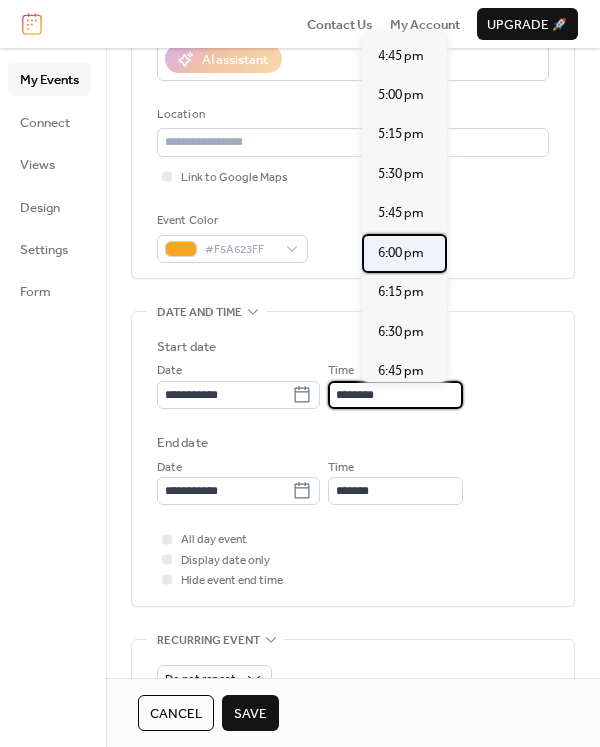 click on "6:00 pm" at bounding box center (401, 253) 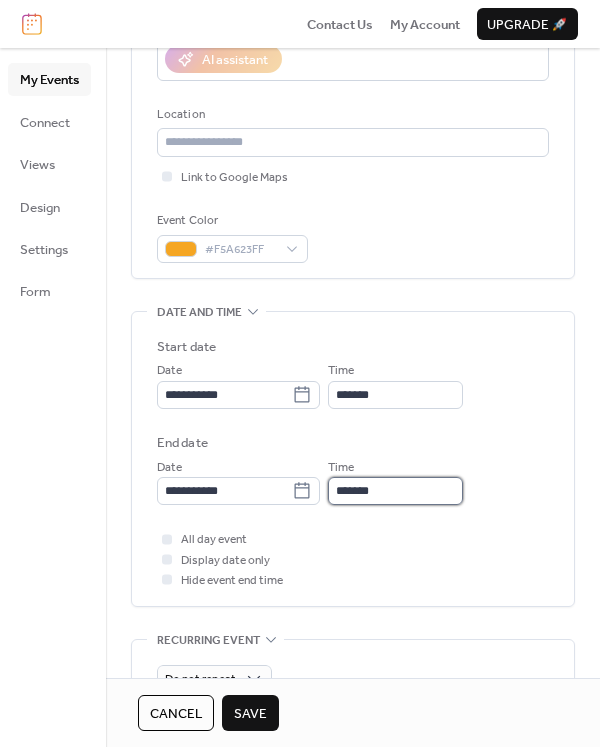 click on "*******" at bounding box center (395, 491) 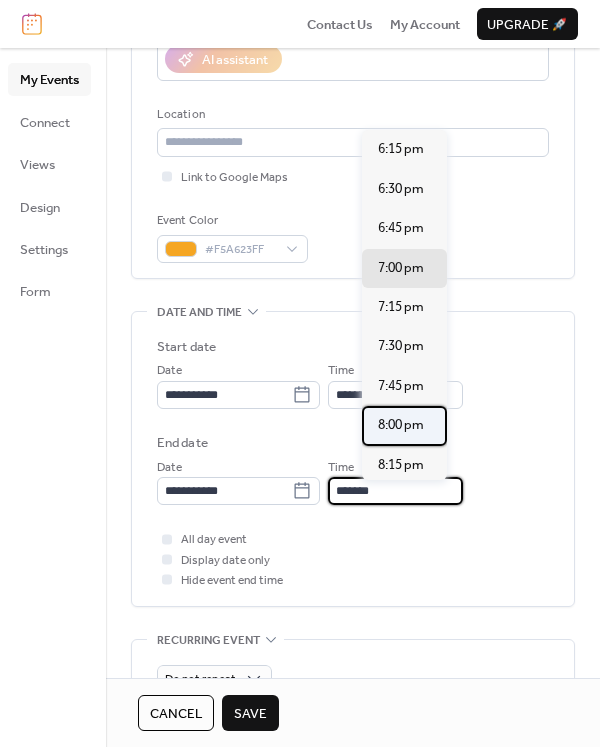 click on "8:00 pm" at bounding box center (401, 425) 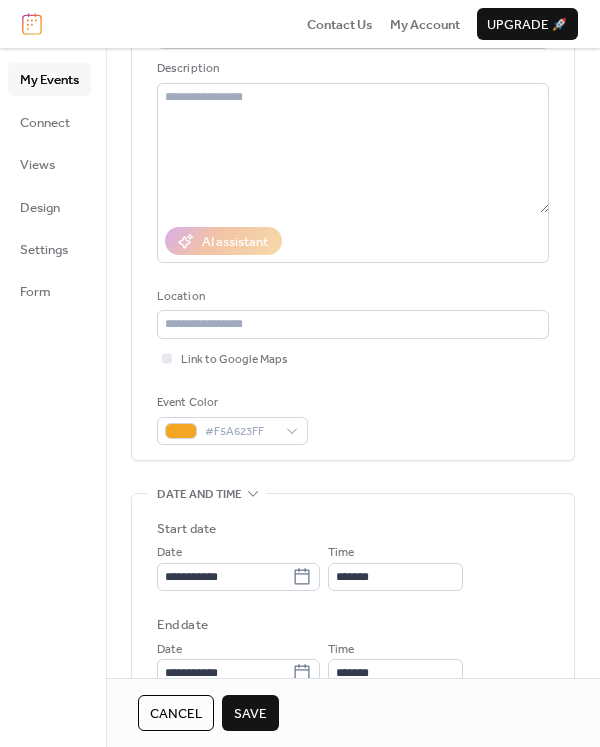scroll, scrollTop: 295, scrollLeft: 0, axis: vertical 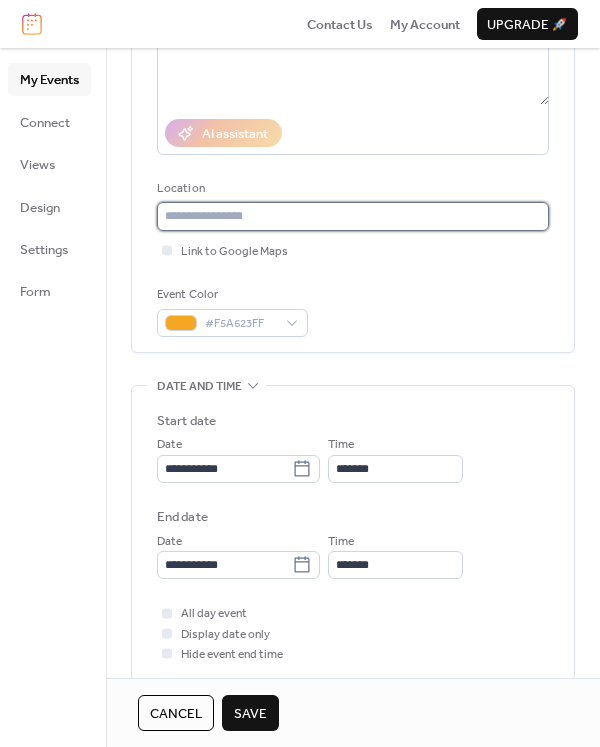 click at bounding box center [353, 216] 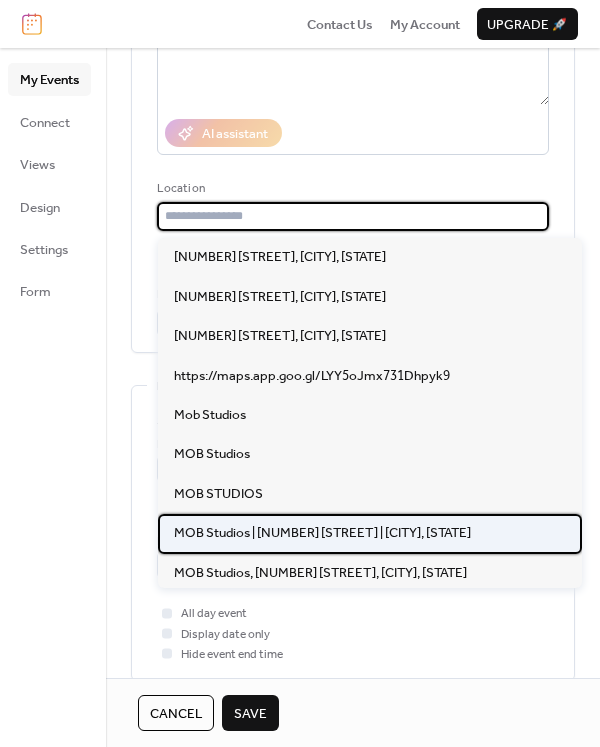click on "MOB Studios | [NUMBER] [STREET] | [CITY], [STATE]" at bounding box center [322, 533] 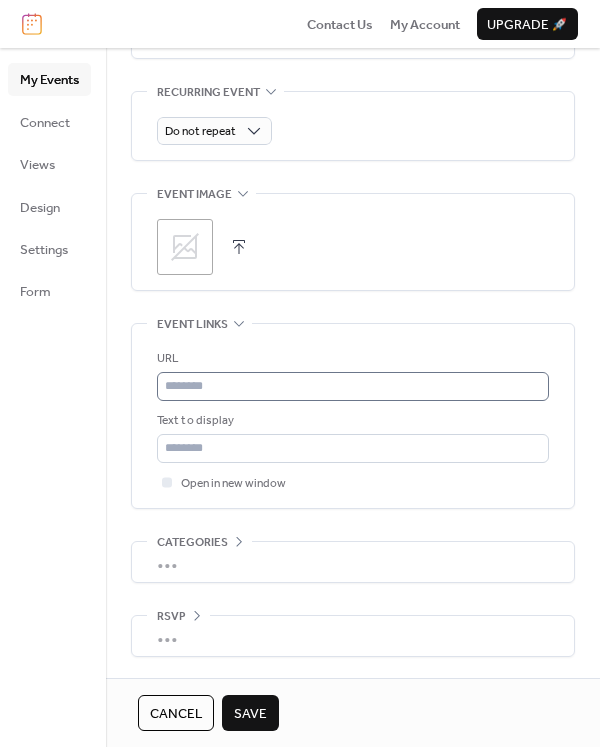 scroll, scrollTop: 924, scrollLeft: 0, axis: vertical 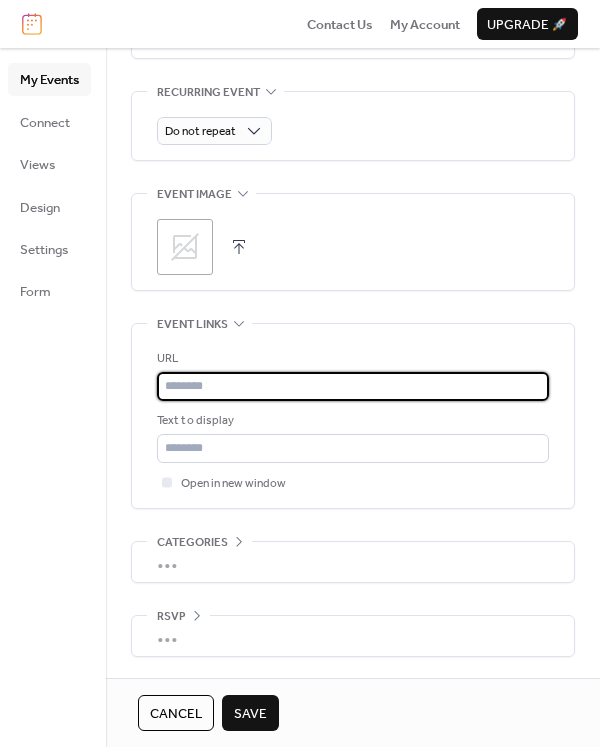 click at bounding box center (353, 386) 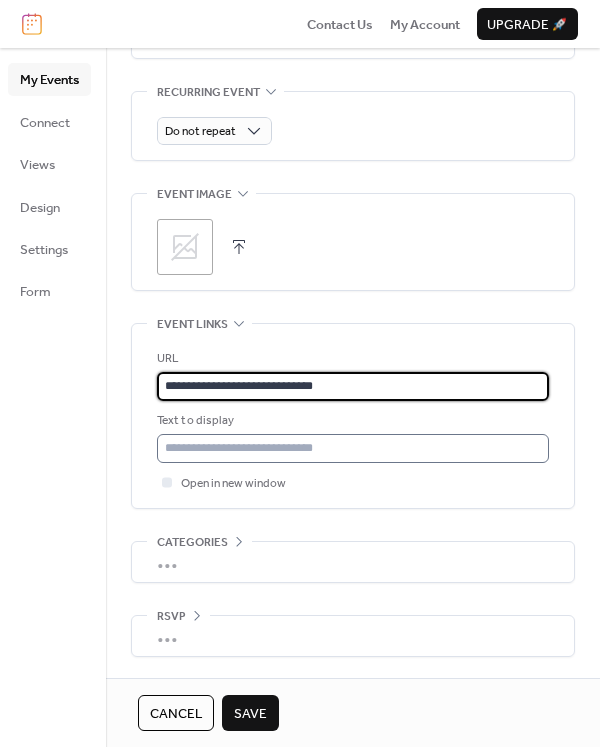 type on "**********" 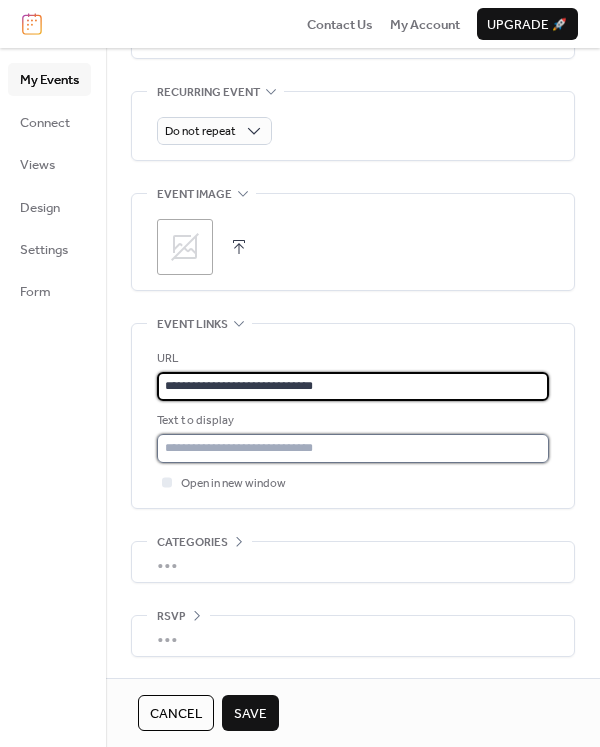 click at bounding box center (353, 448) 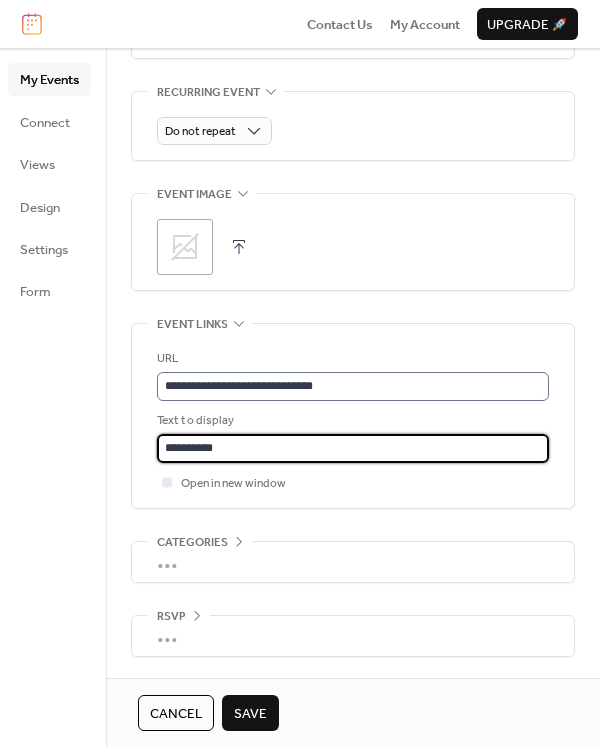 scroll, scrollTop: 911, scrollLeft: 0, axis: vertical 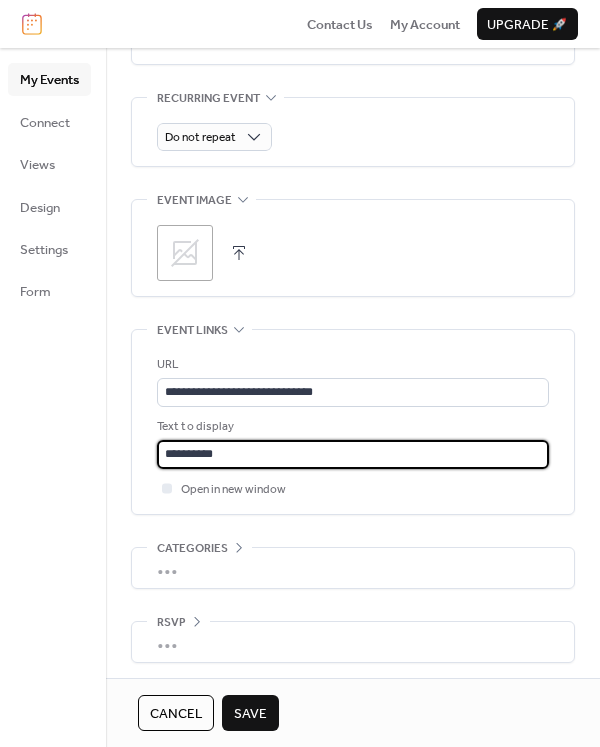 type on "**********" 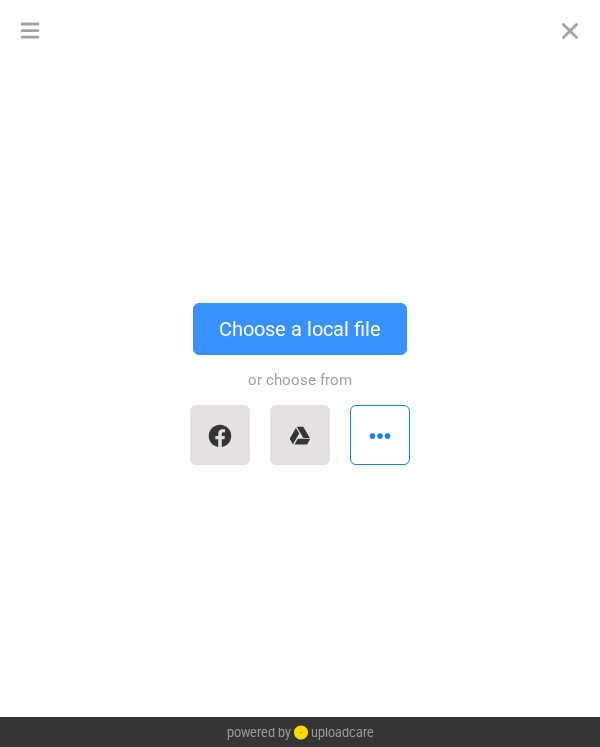 click on "Choose a local file" at bounding box center [300, 329] 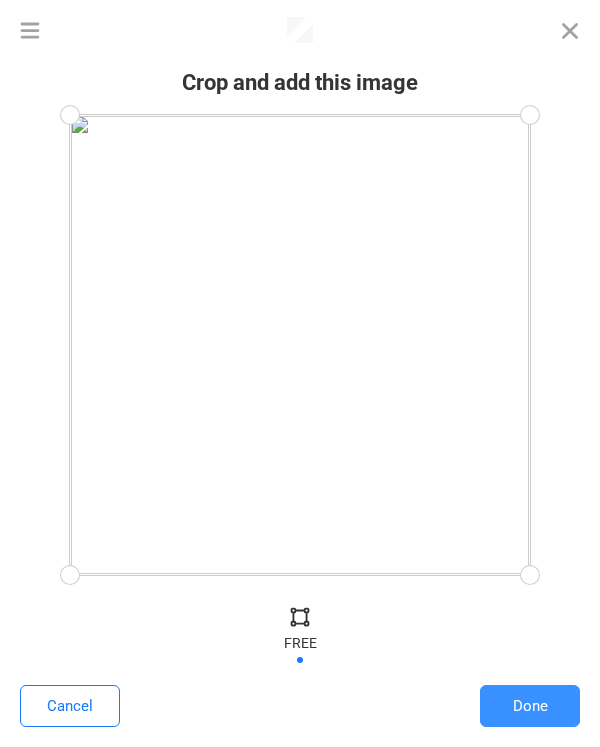 click on "Done" at bounding box center [530, 706] 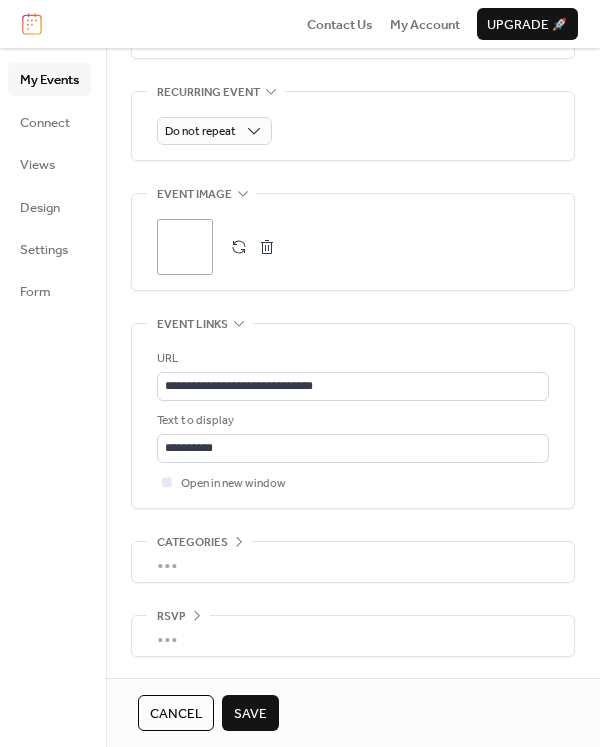 scroll, scrollTop: 924, scrollLeft: 0, axis: vertical 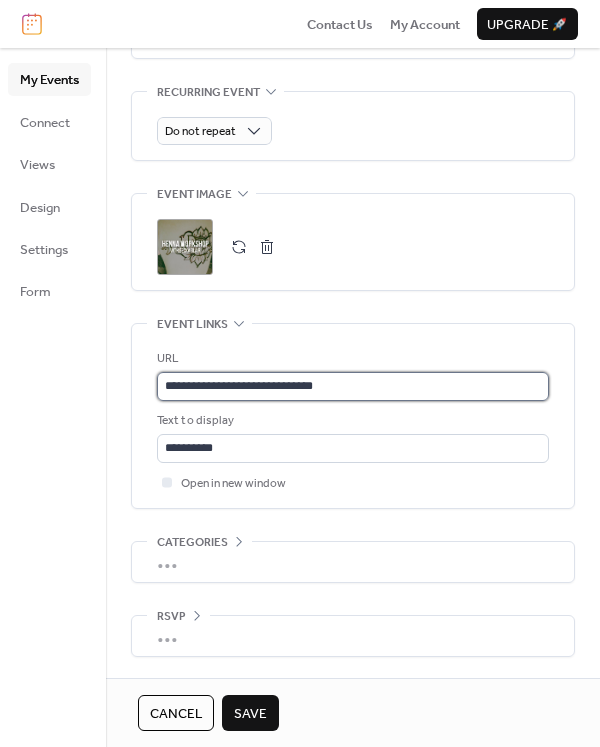 click on "**********" at bounding box center [353, 386] 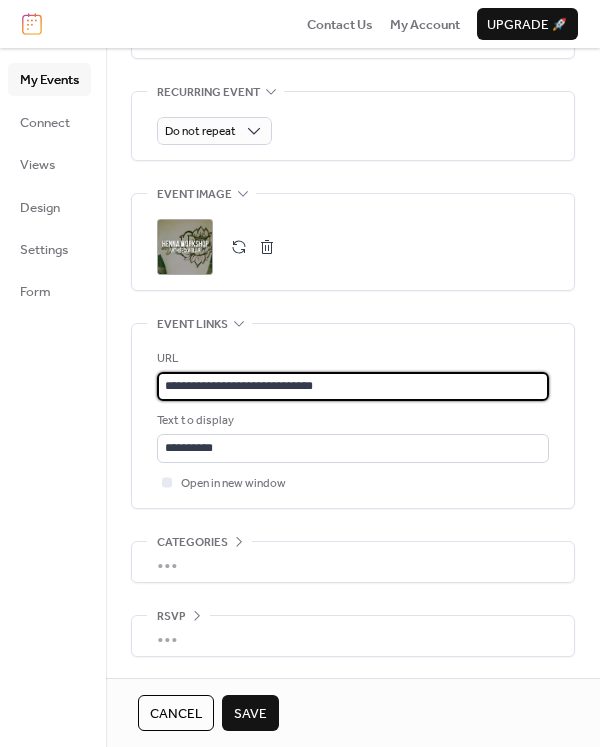 click on "**********" at bounding box center [353, 386] 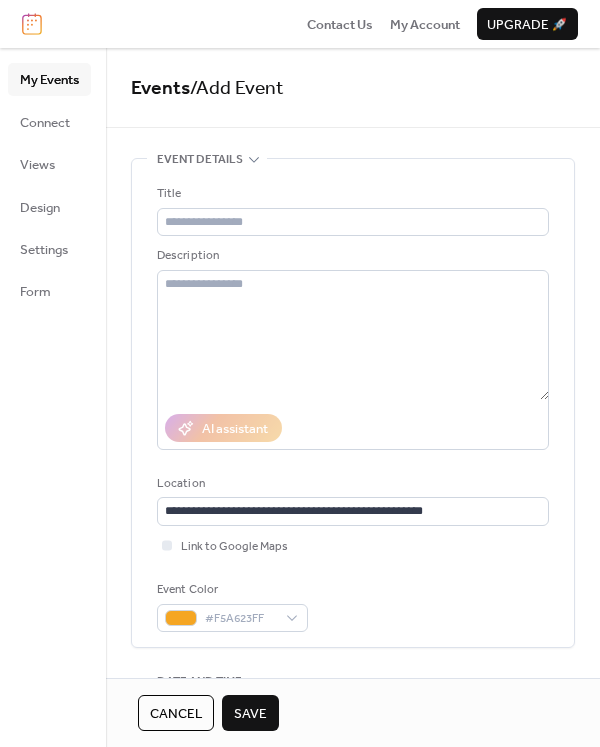 scroll, scrollTop: 0, scrollLeft: 0, axis: both 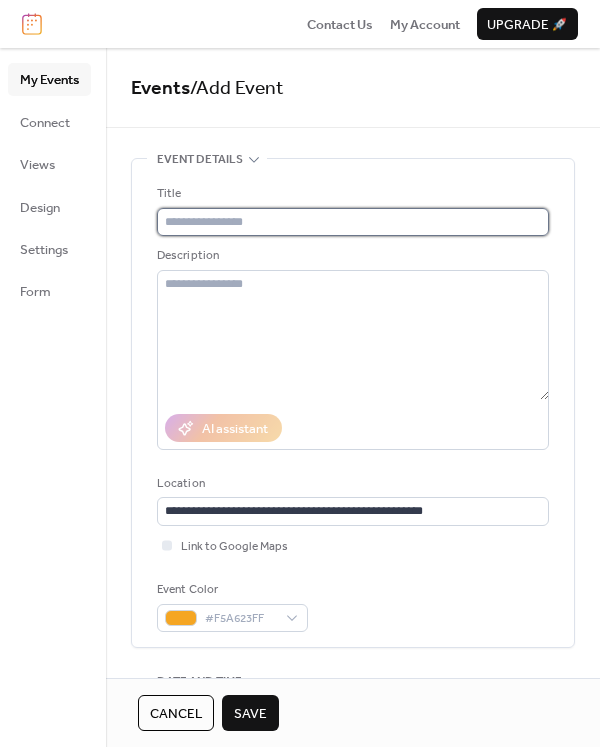 click at bounding box center [353, 222] 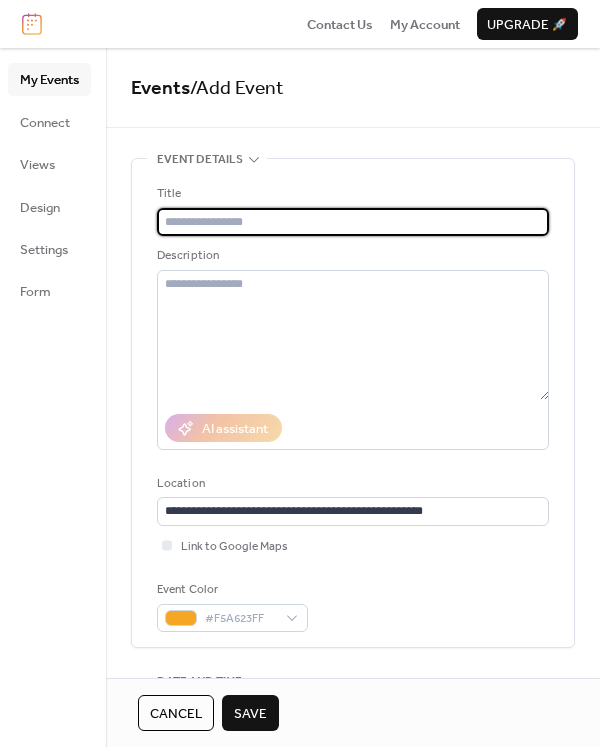paste on "**********" 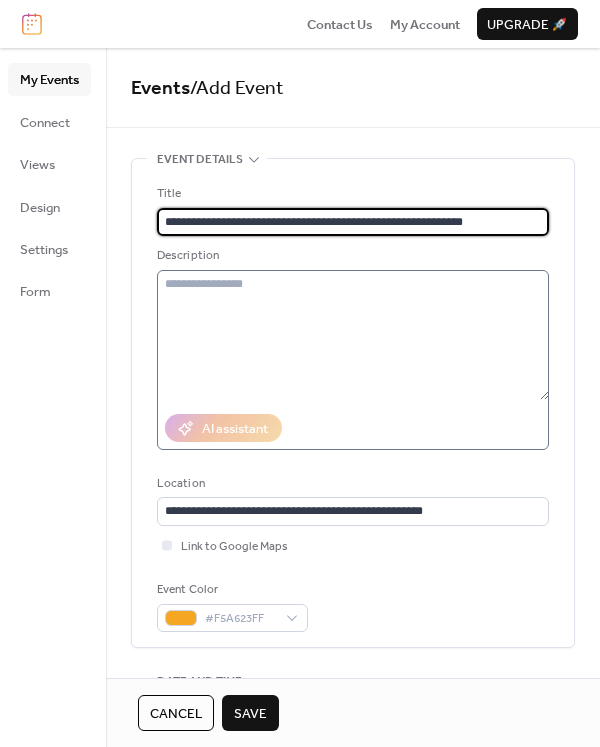 type on "**********" 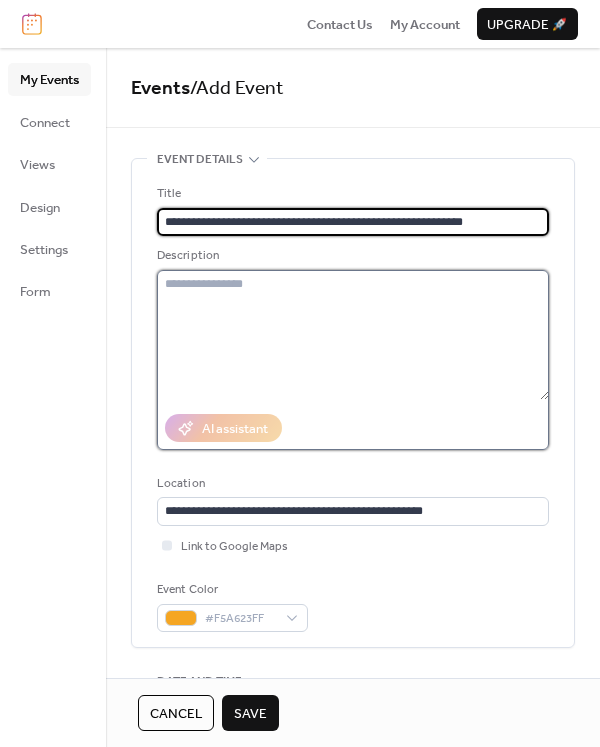 click at bounding box center (353, 335) 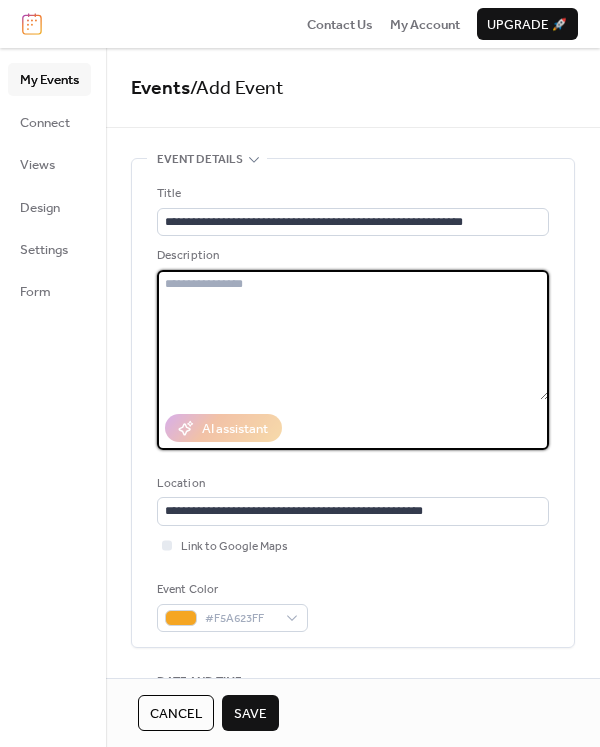 paste on "**********" 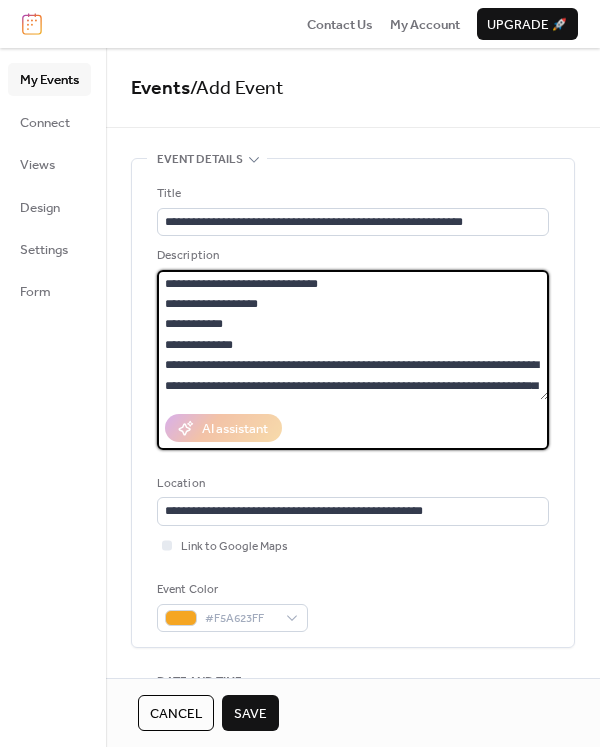 scroll, scrollTop: 198, scrollLeft: 0, axis: vertical 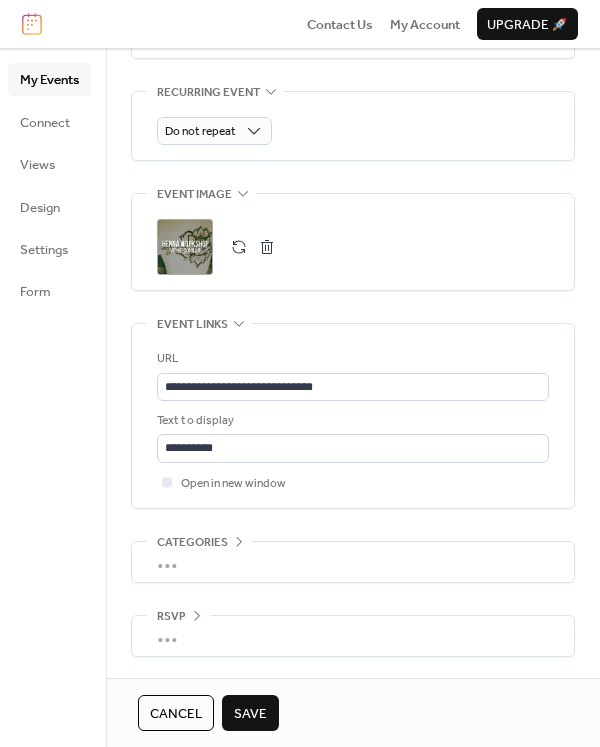 type on "**********" 